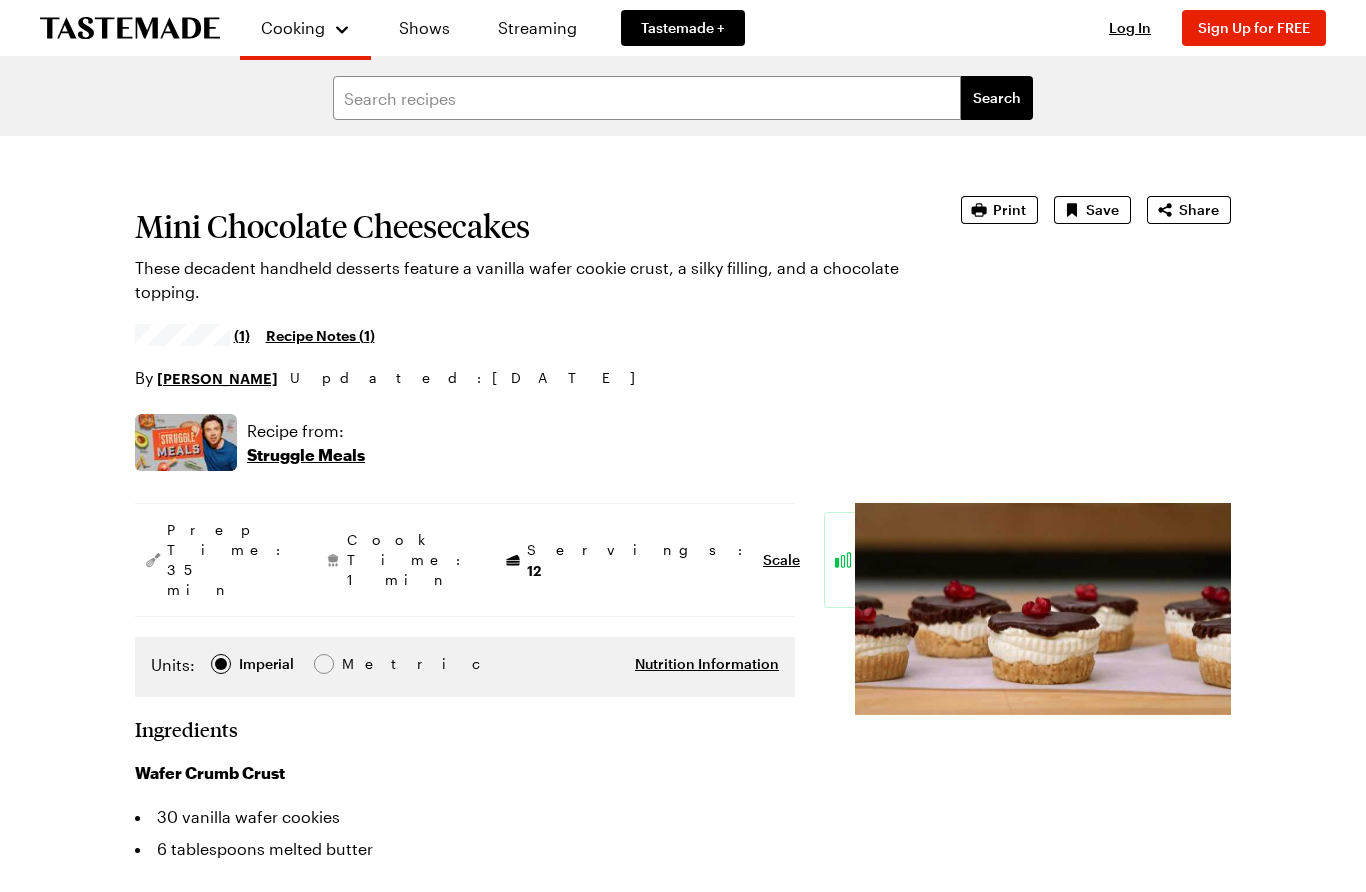 scroll, scrollTop: 0, scrollLeft: 0, axis: both 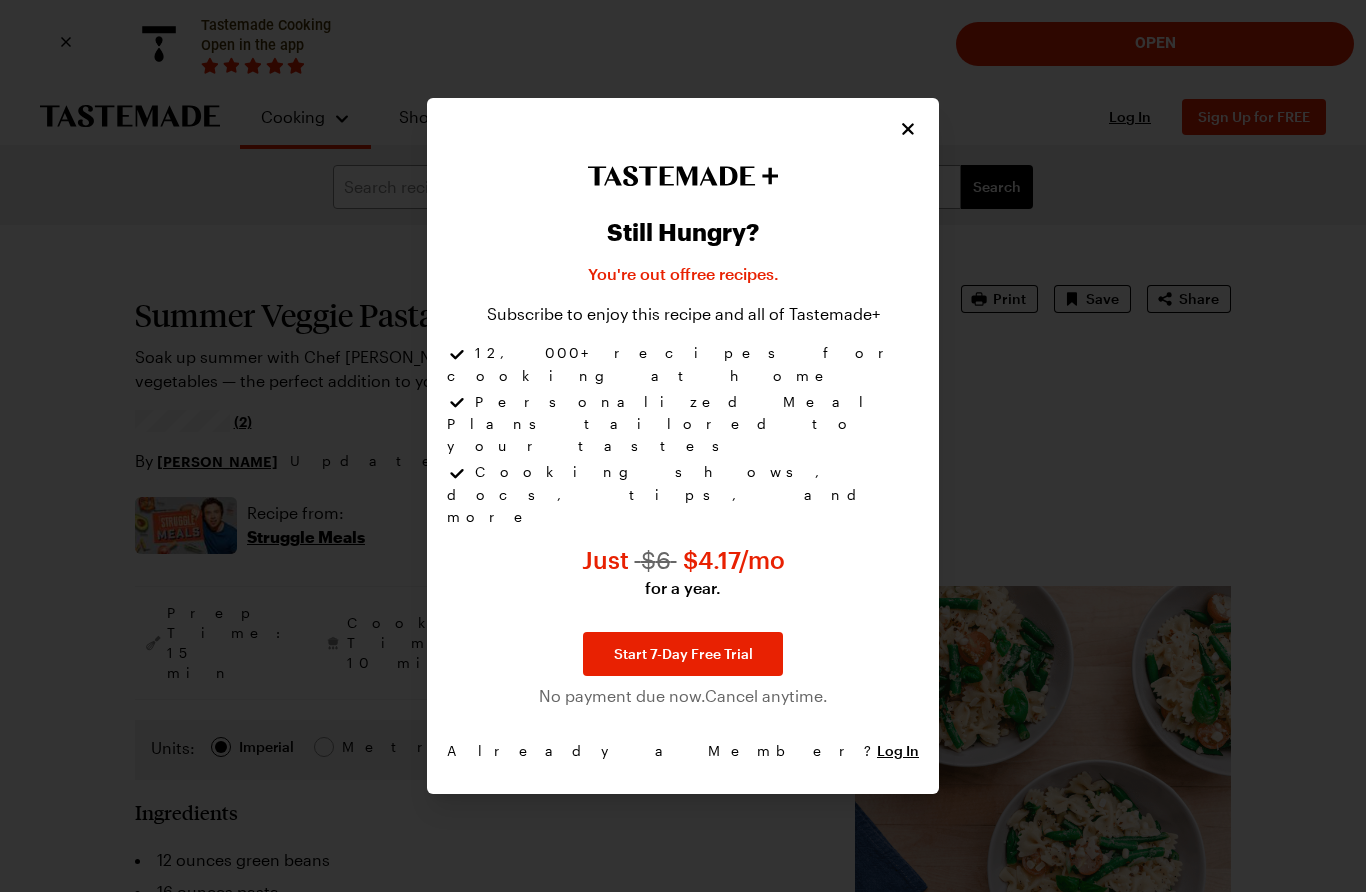 click 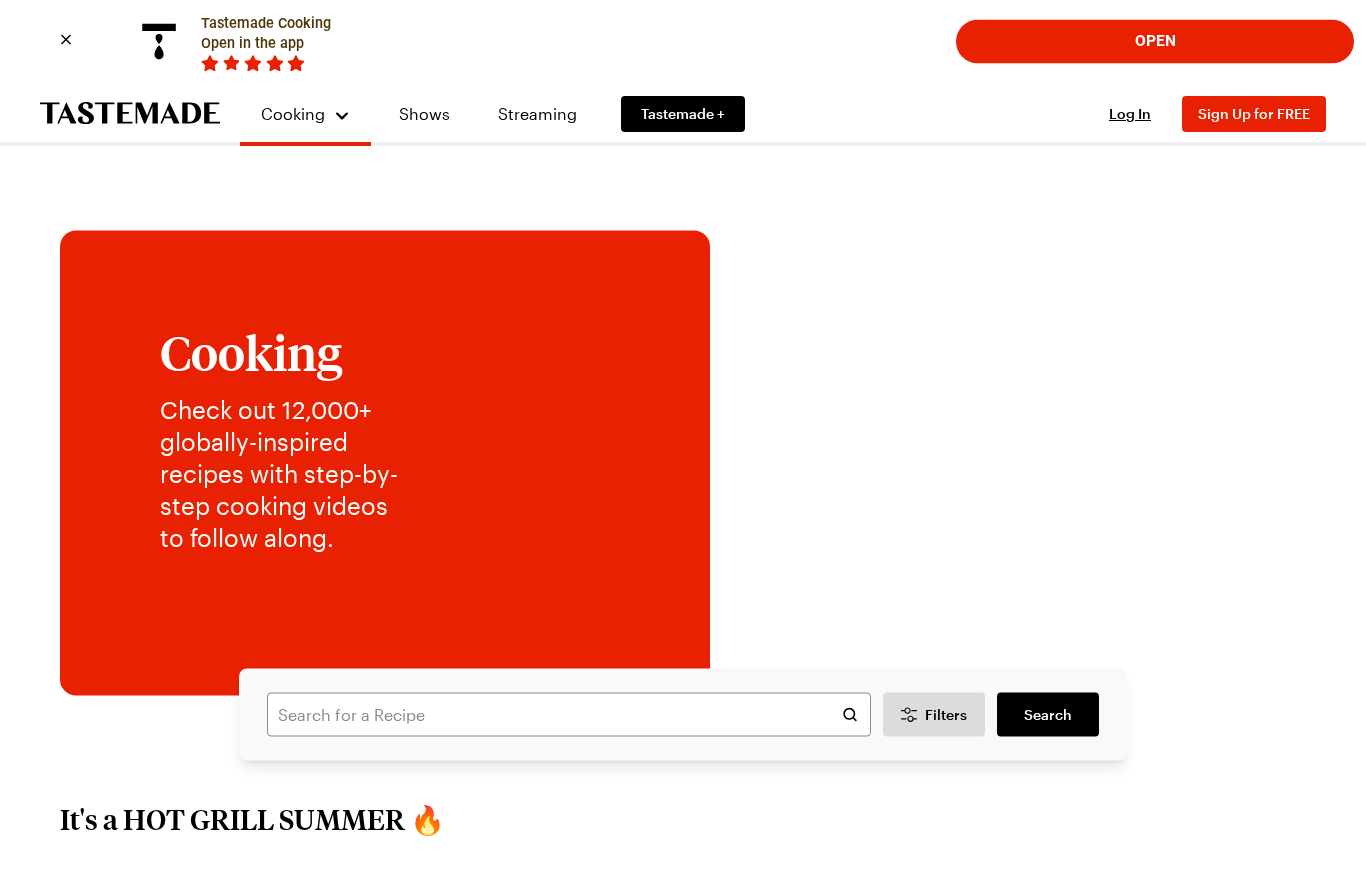 scroll, scrollTop: 0, scrollLeft: 0, axis: both 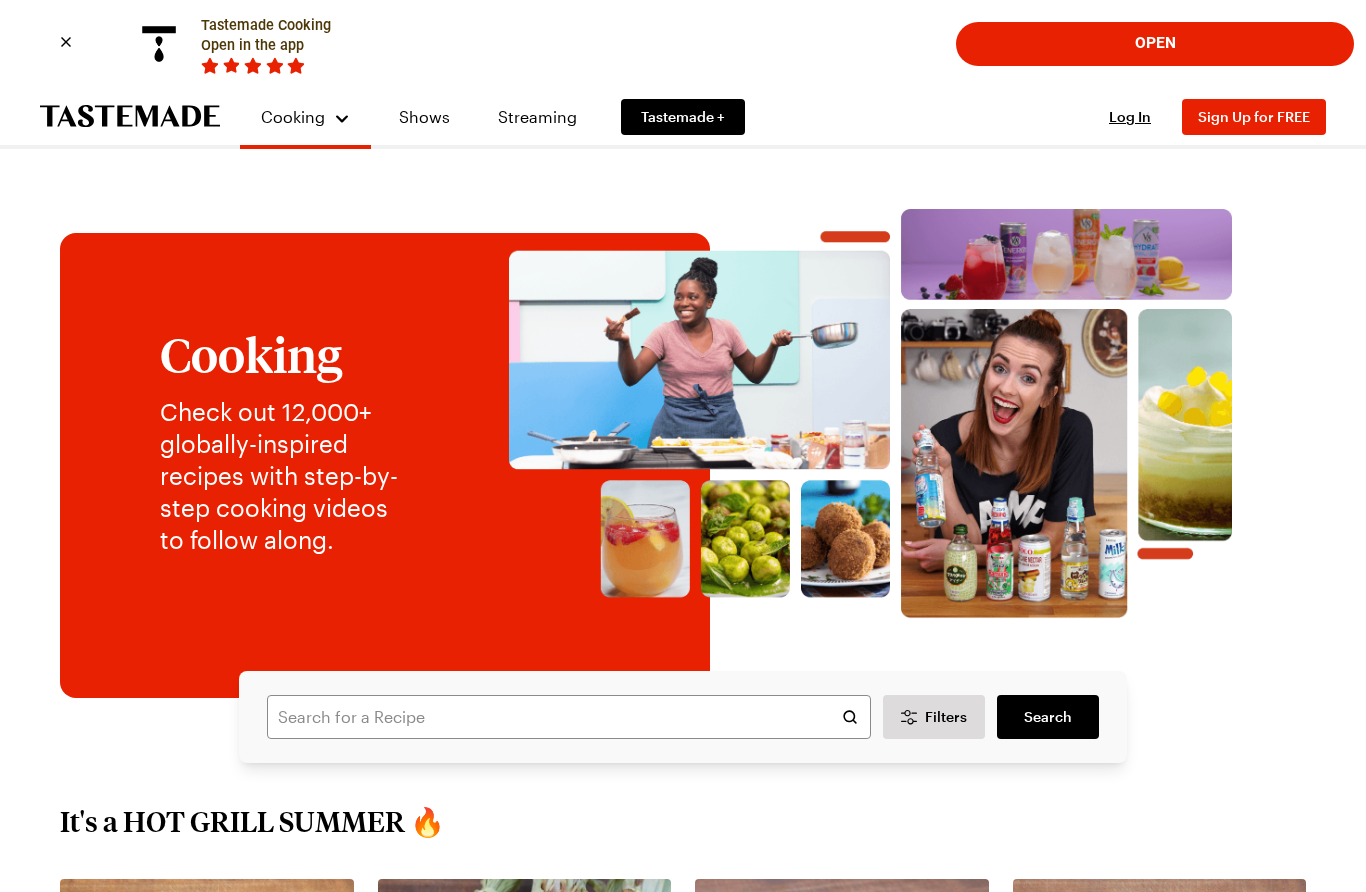 click on "Log In" at bounding box center (1130, 116) 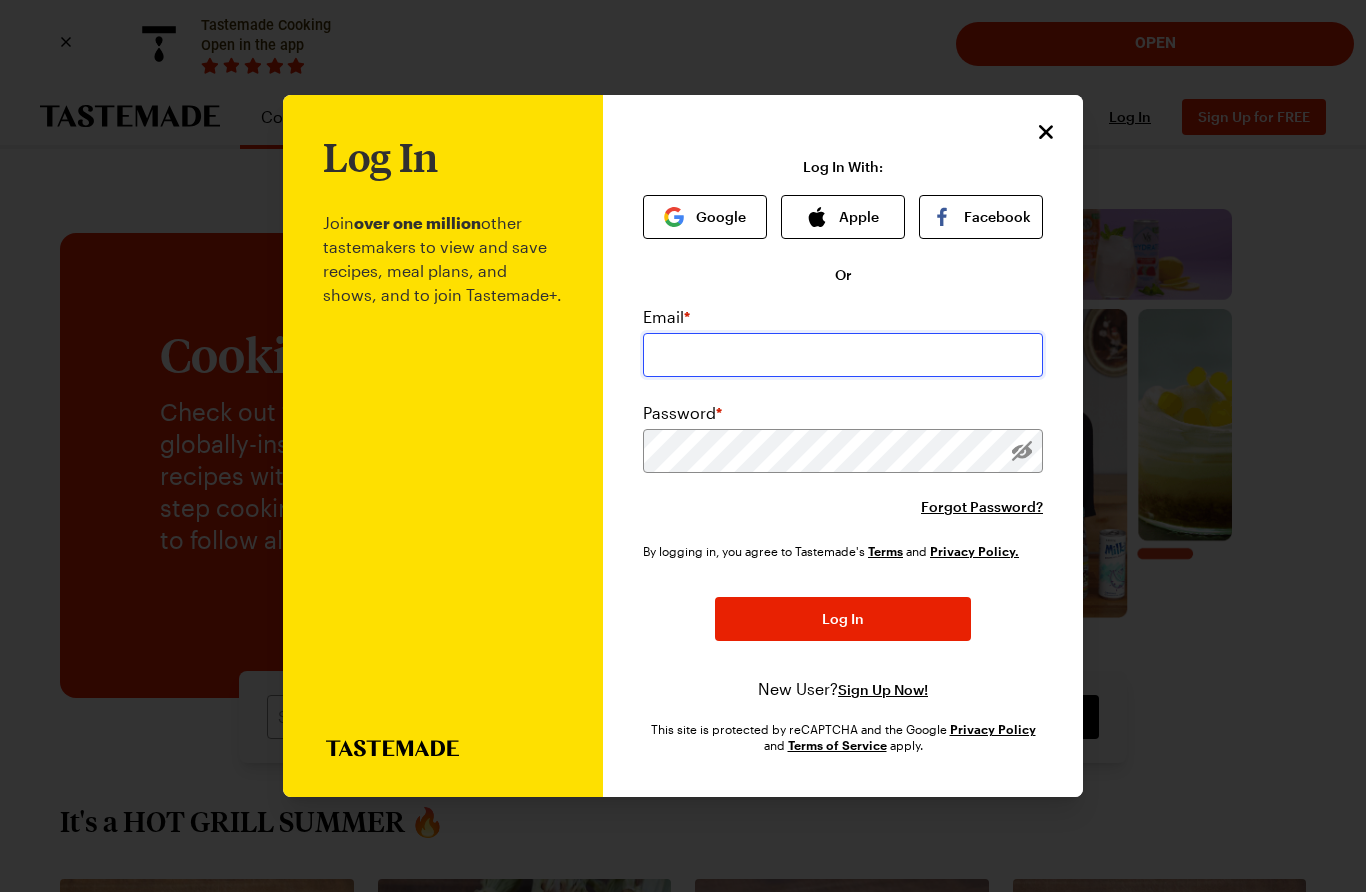 click at bounding box center (843, 355) 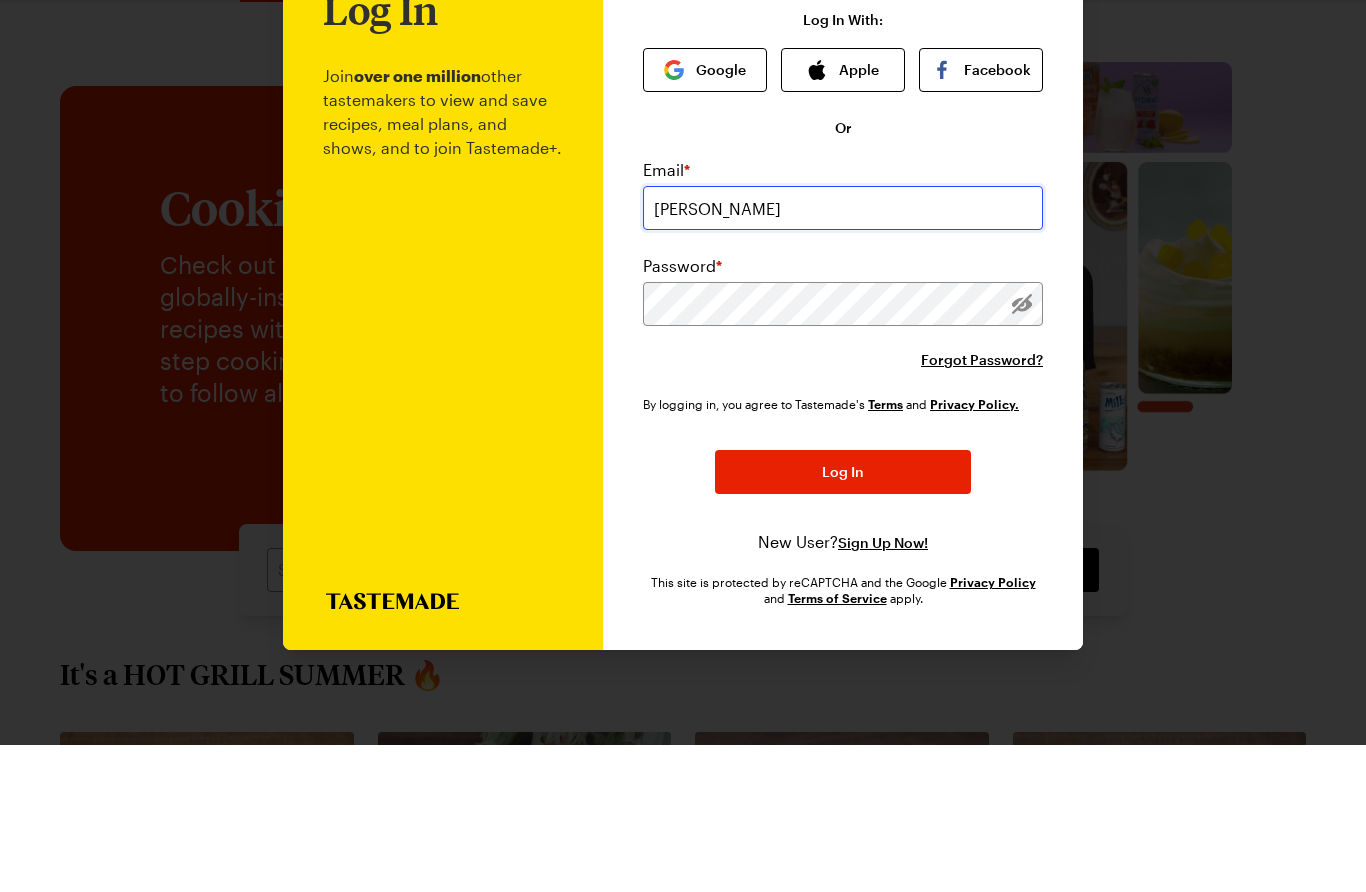 type on "cindym" 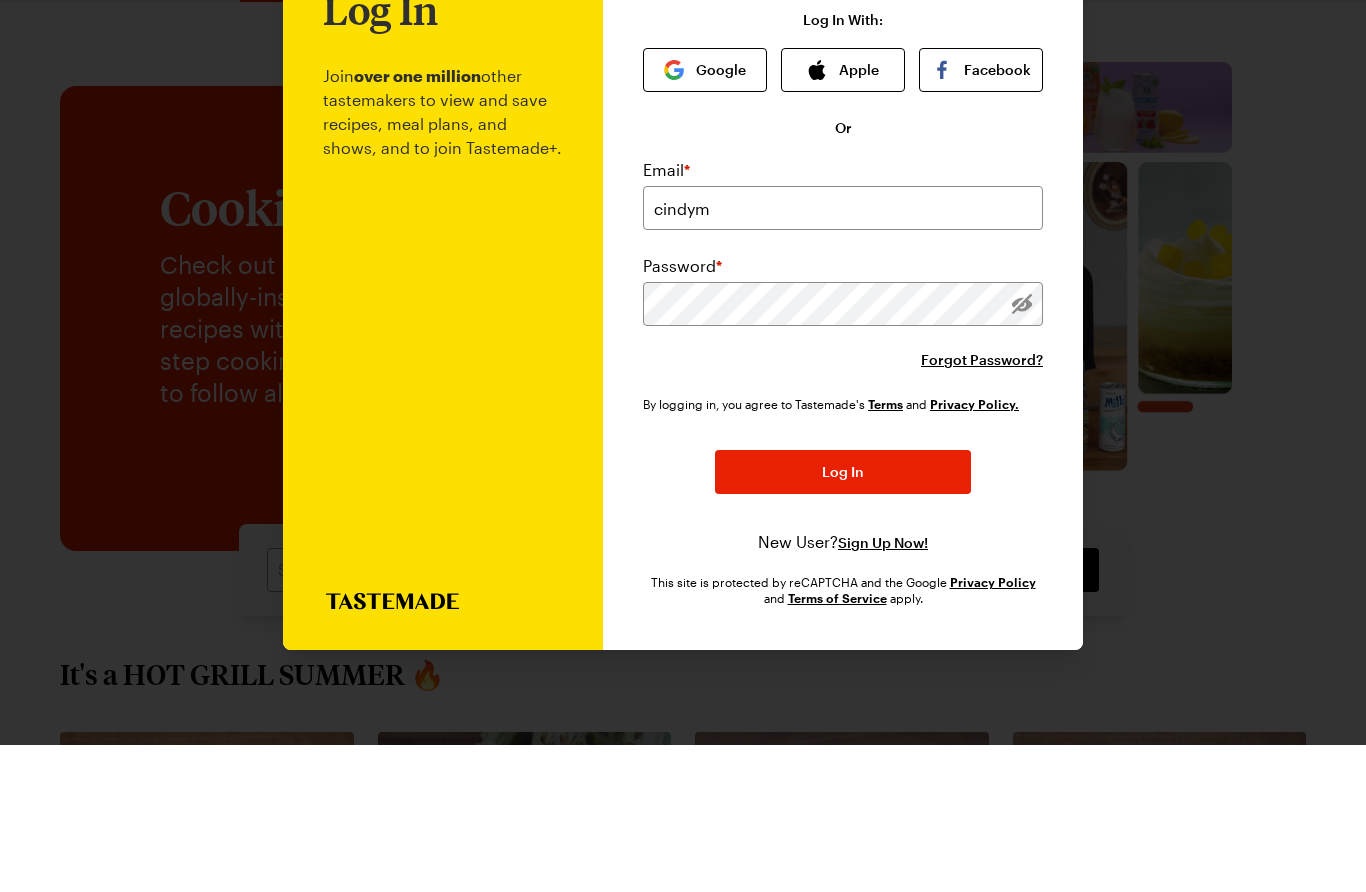 scroll, scrollTop: 147, scrollLeft: 0, axis: vertical 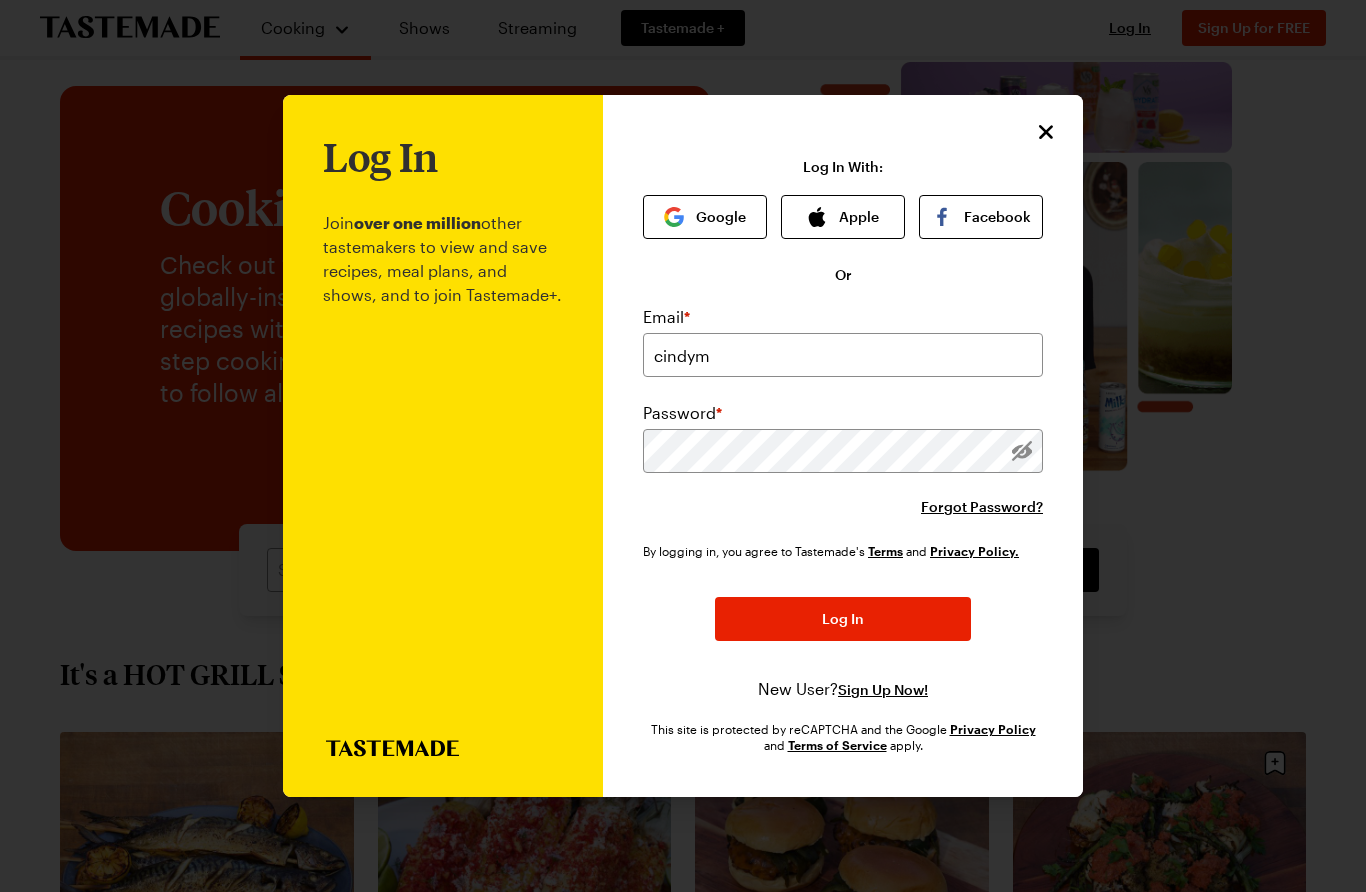 click on "Sign Up Now!" at bounding box center [883, 690] 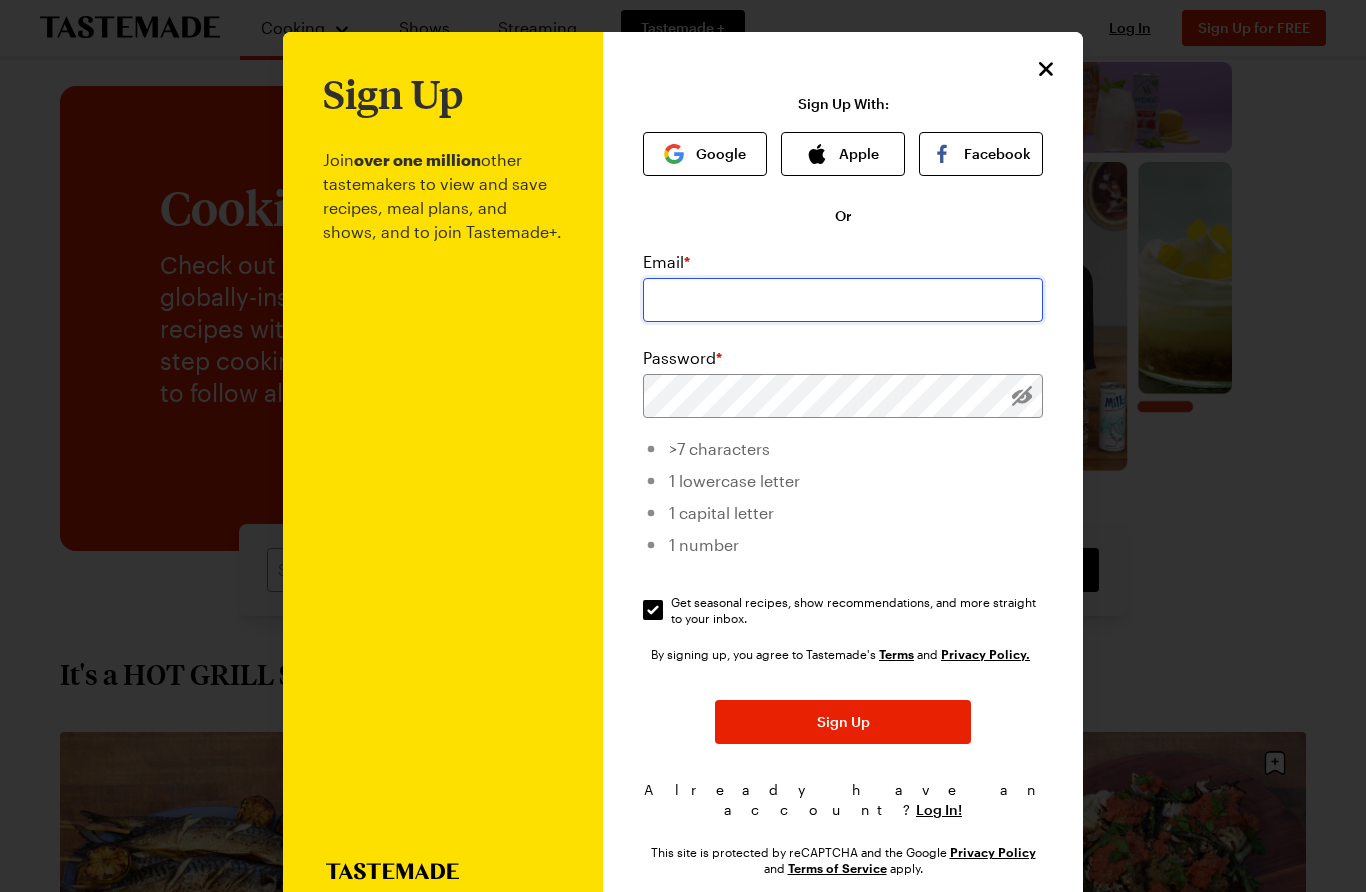 click at bounding box center (843, 300) 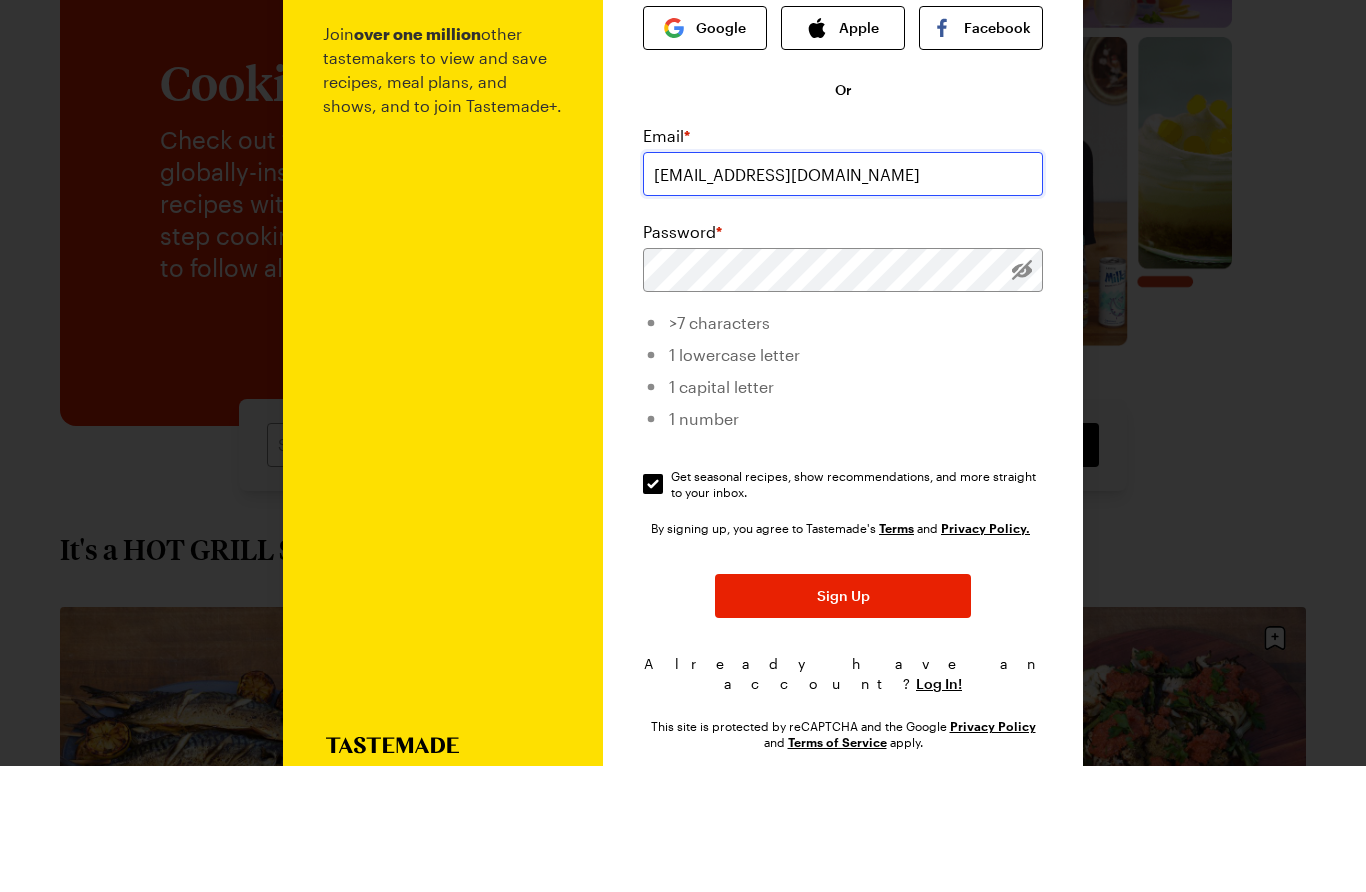 type on "cindymoore@gmail.com" 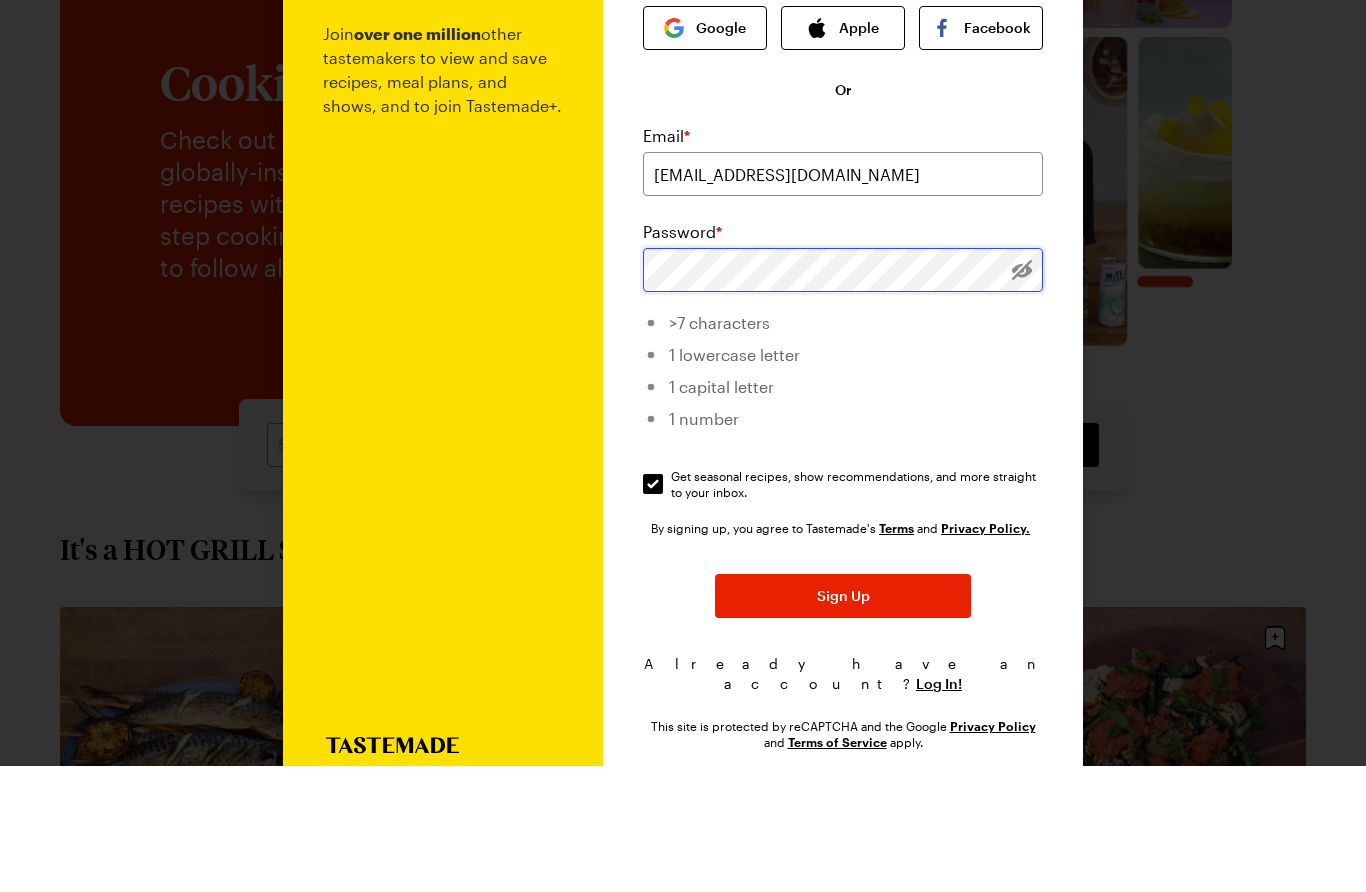 scroll, scrollTop: 272, scrollLeft: 0, axis: vertical 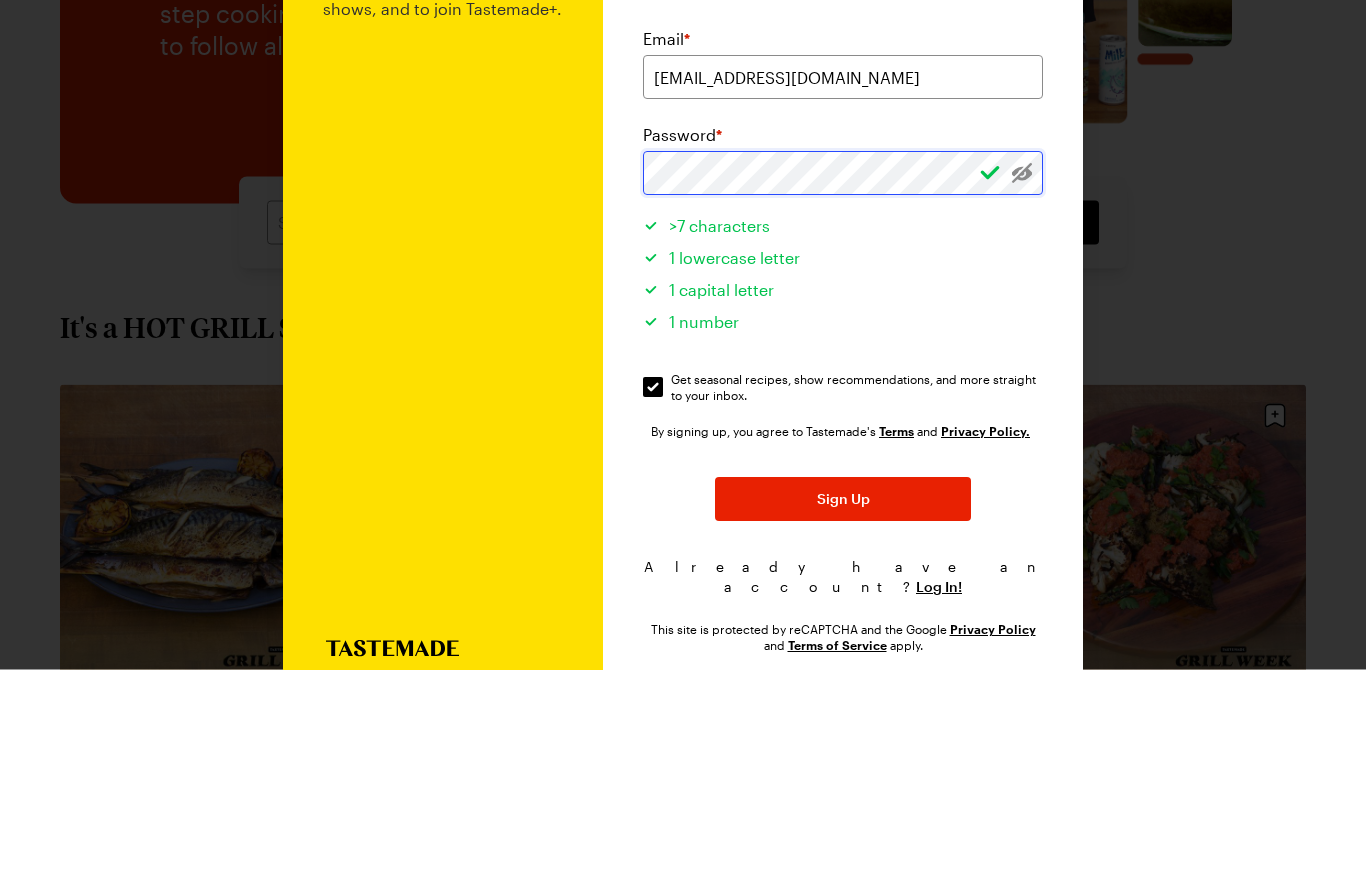 click at bounding box center (1022, 396) 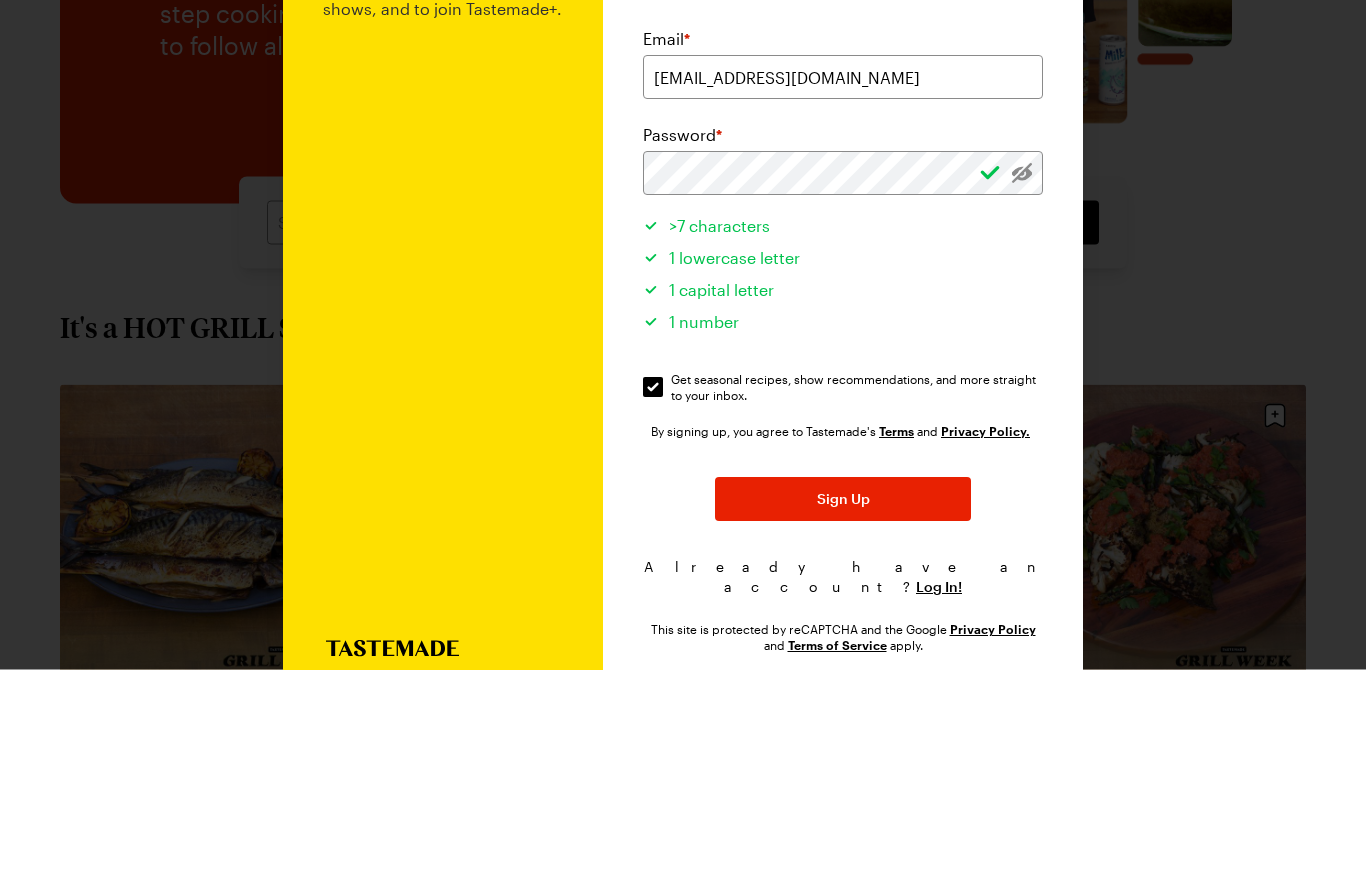 scroll, scrollTop: 495, scrollLeft: 0, axis: vertical 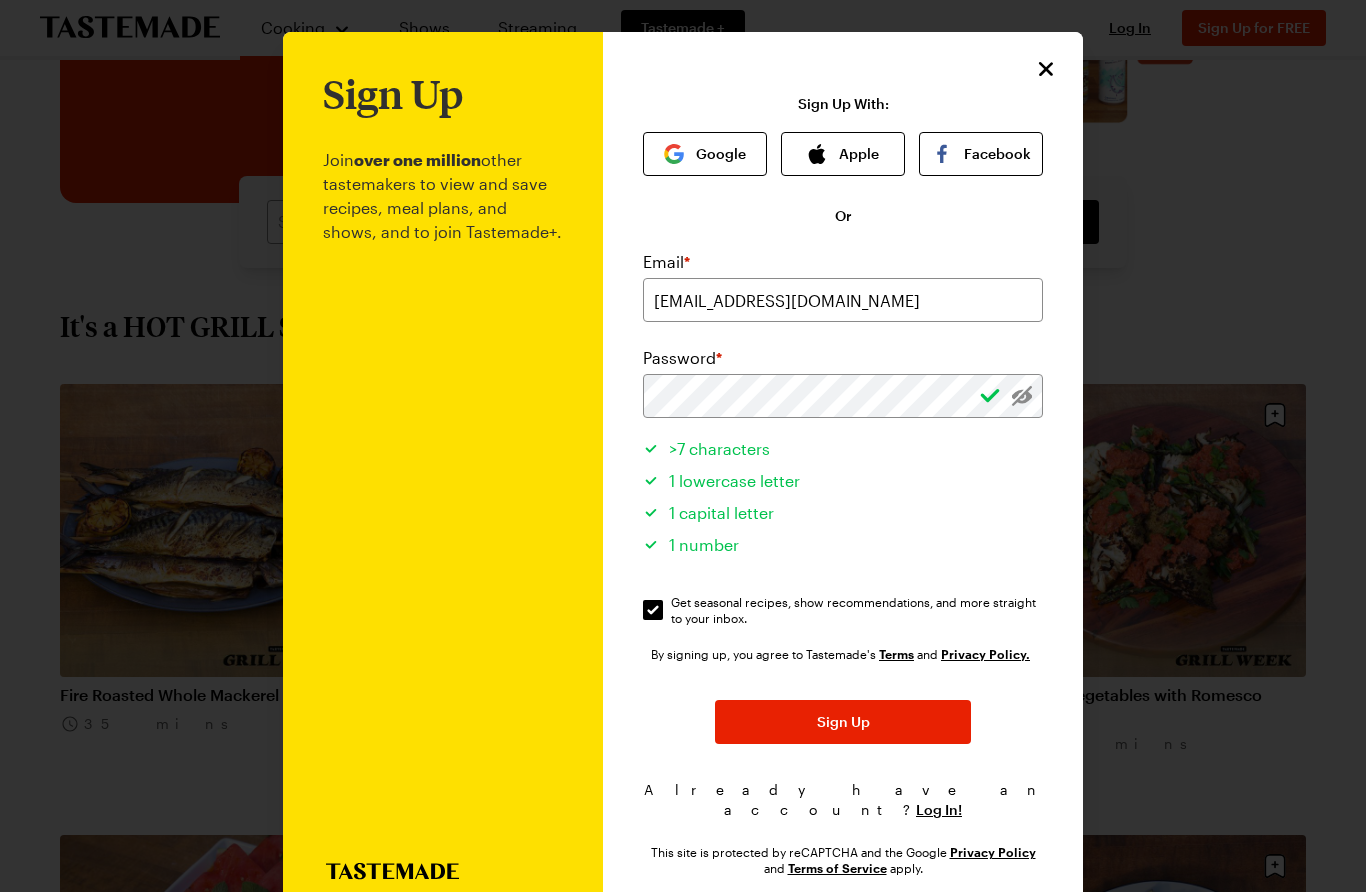 click on "Sign Up" at bounding box center [843, 722] 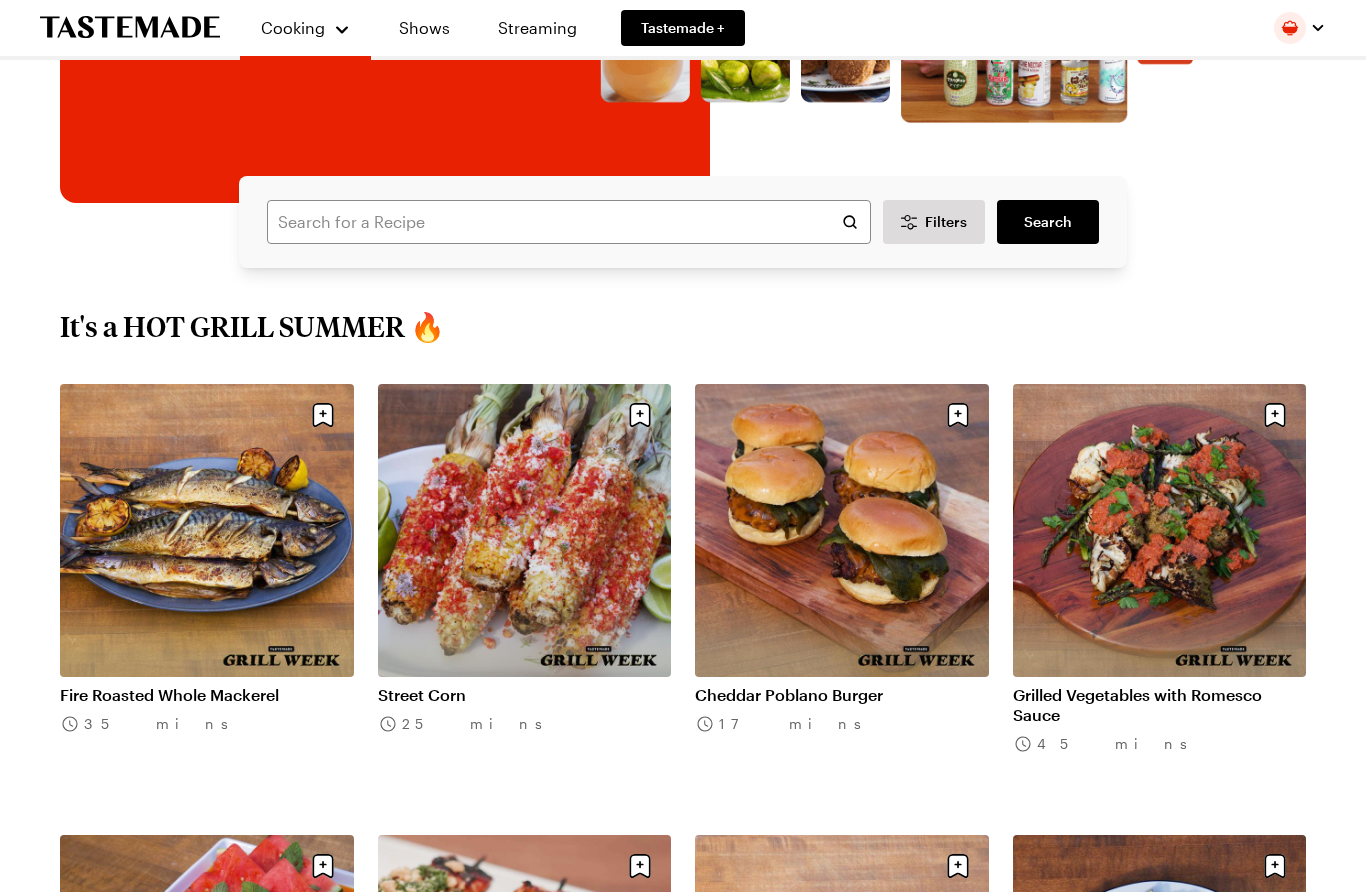 scroll, scrollTop: 0, scrollLeft: 0, axis: both 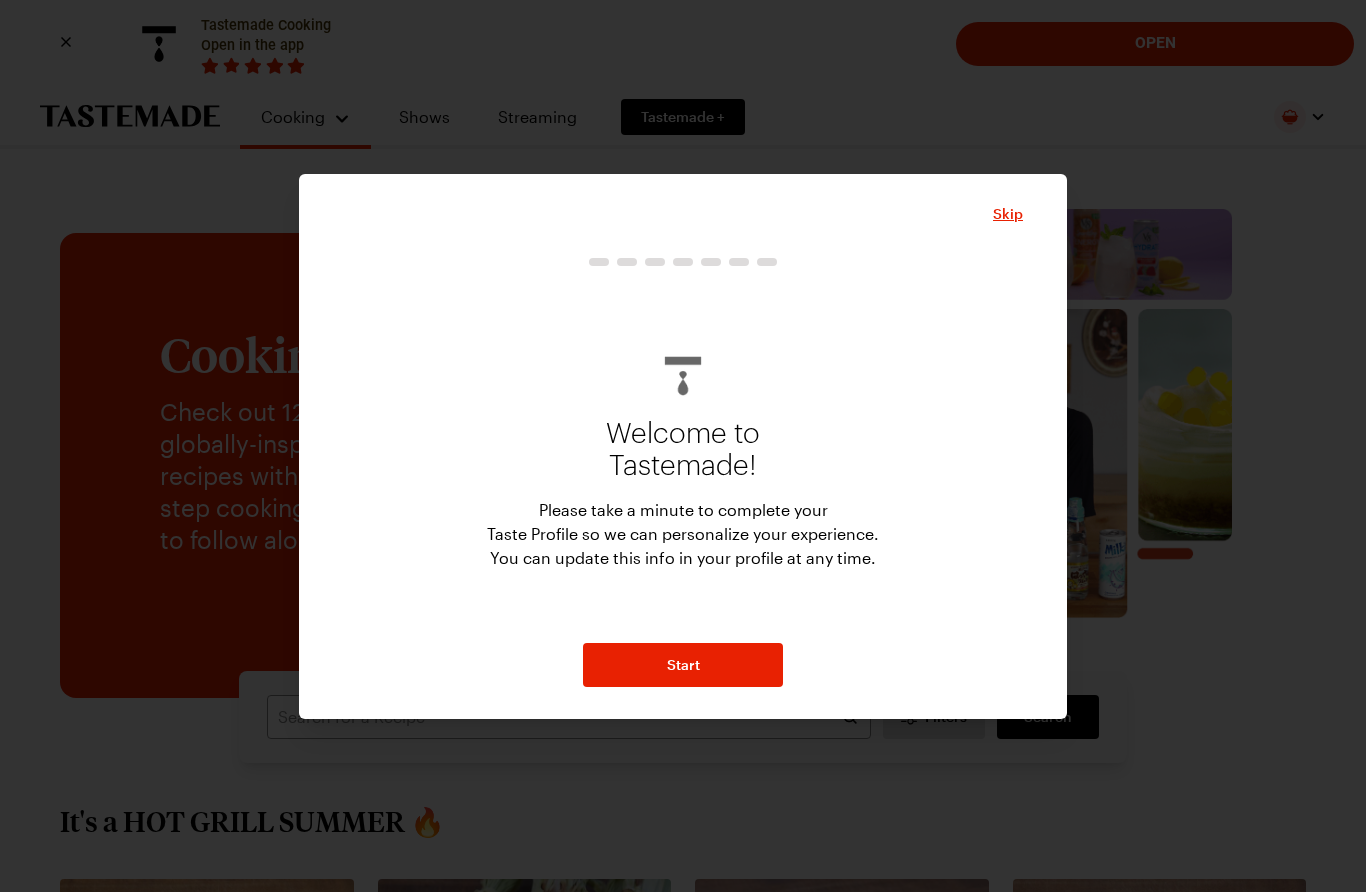 click on "Skip Welcome to  Tastemade! Please take a minute to complete your   Taste Profile so we can personalize your experience.   You can update this info in your profile at any time. Start Want to skip the Taste Profile setup? No worries! You can update this   information  in   your profile   at any time Create My Taste Profile Skip" at bounding box center [683, 446] 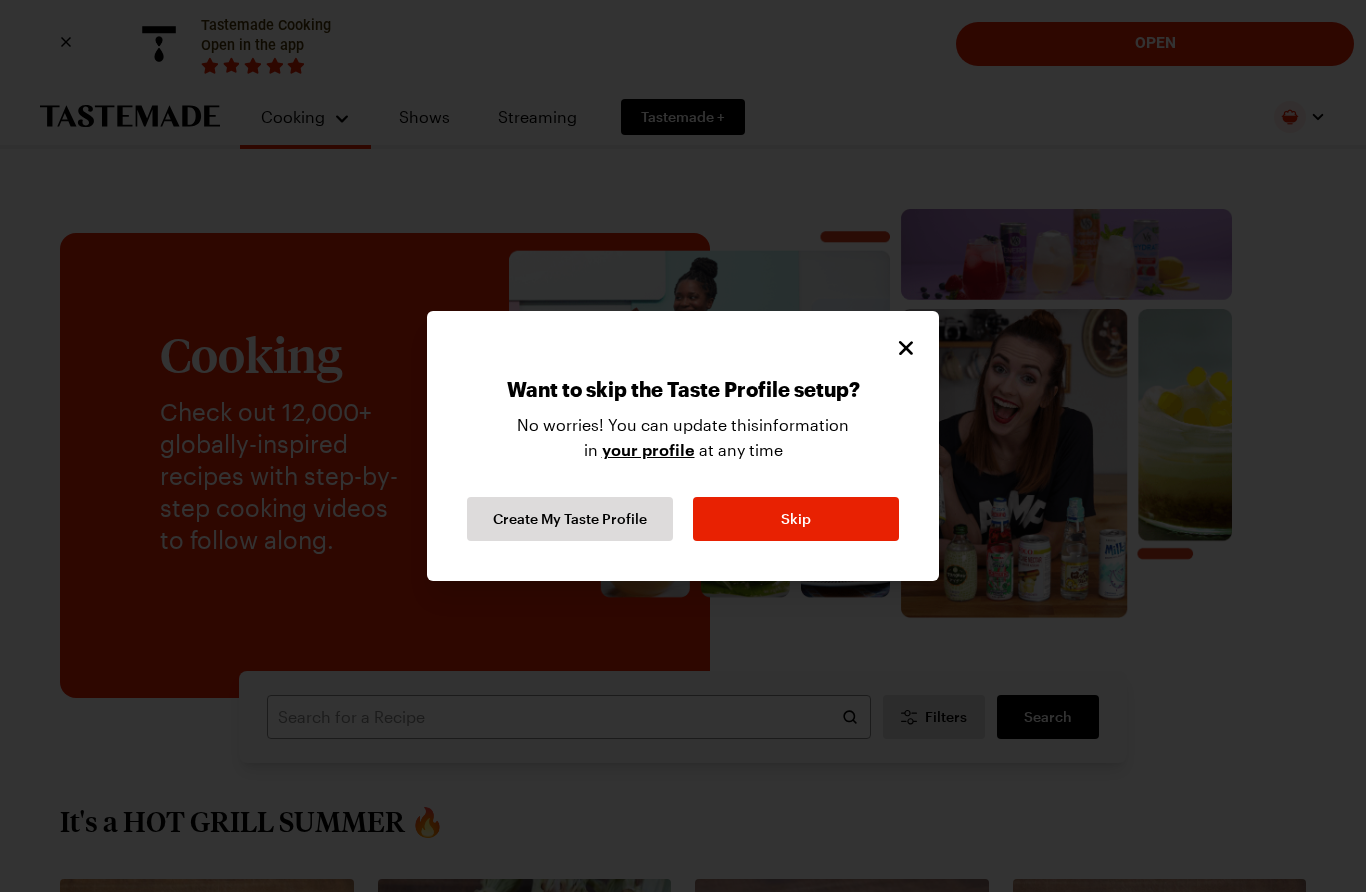 click on "Skip" at bounding box center [796, 519] 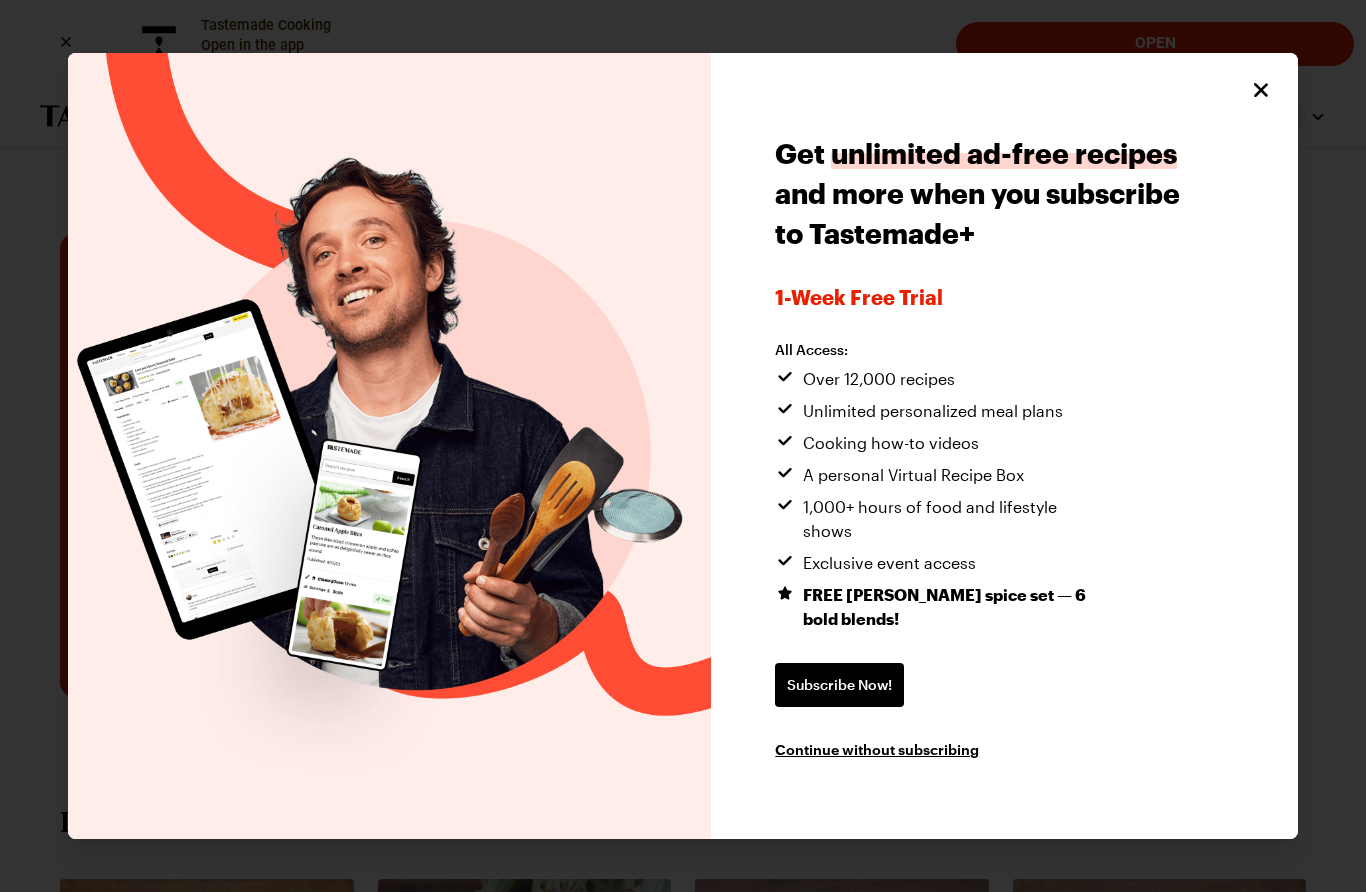 click 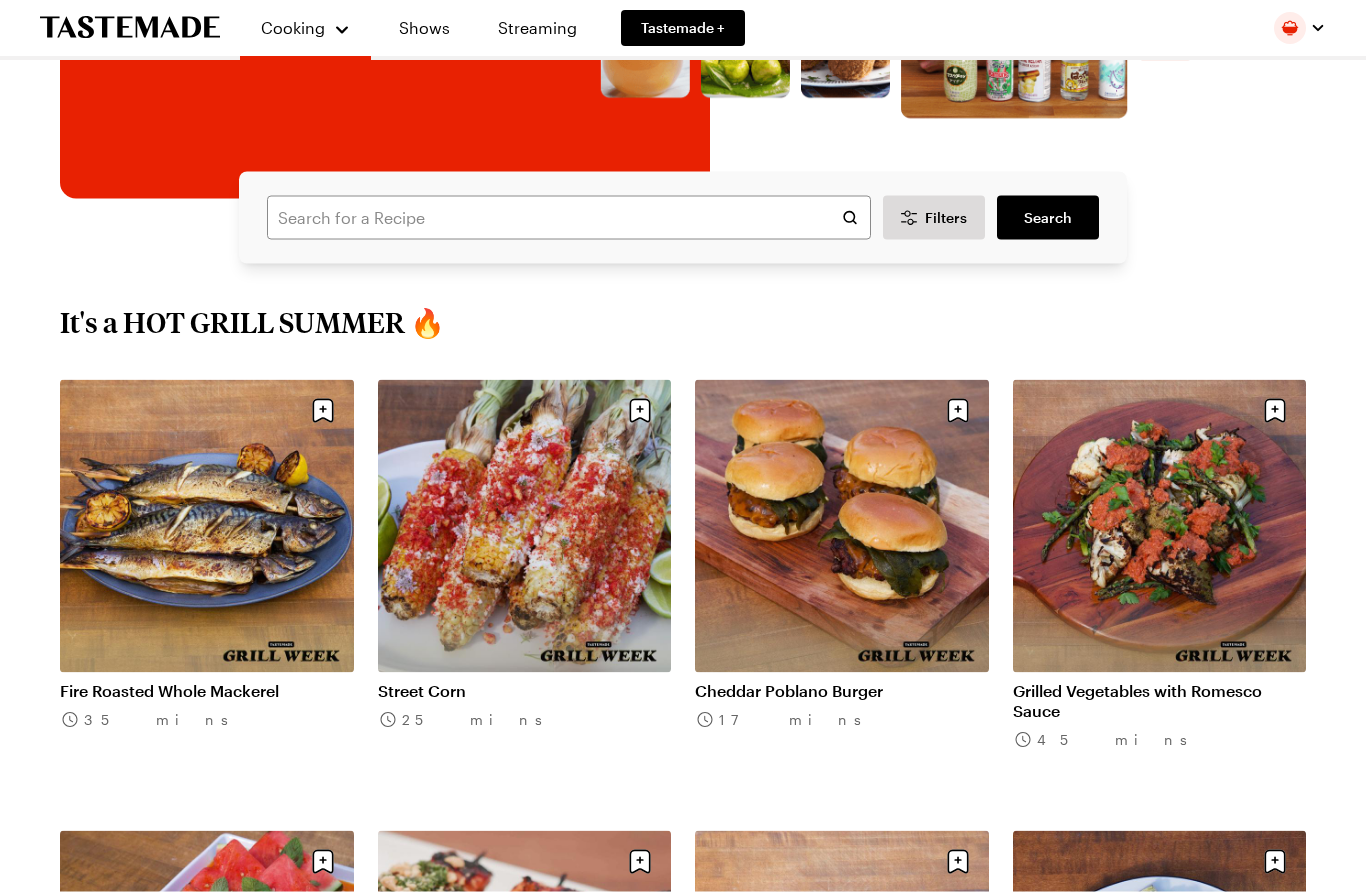 scroll, scrollTop: 625, scrollLeft: 0, axis: vertical 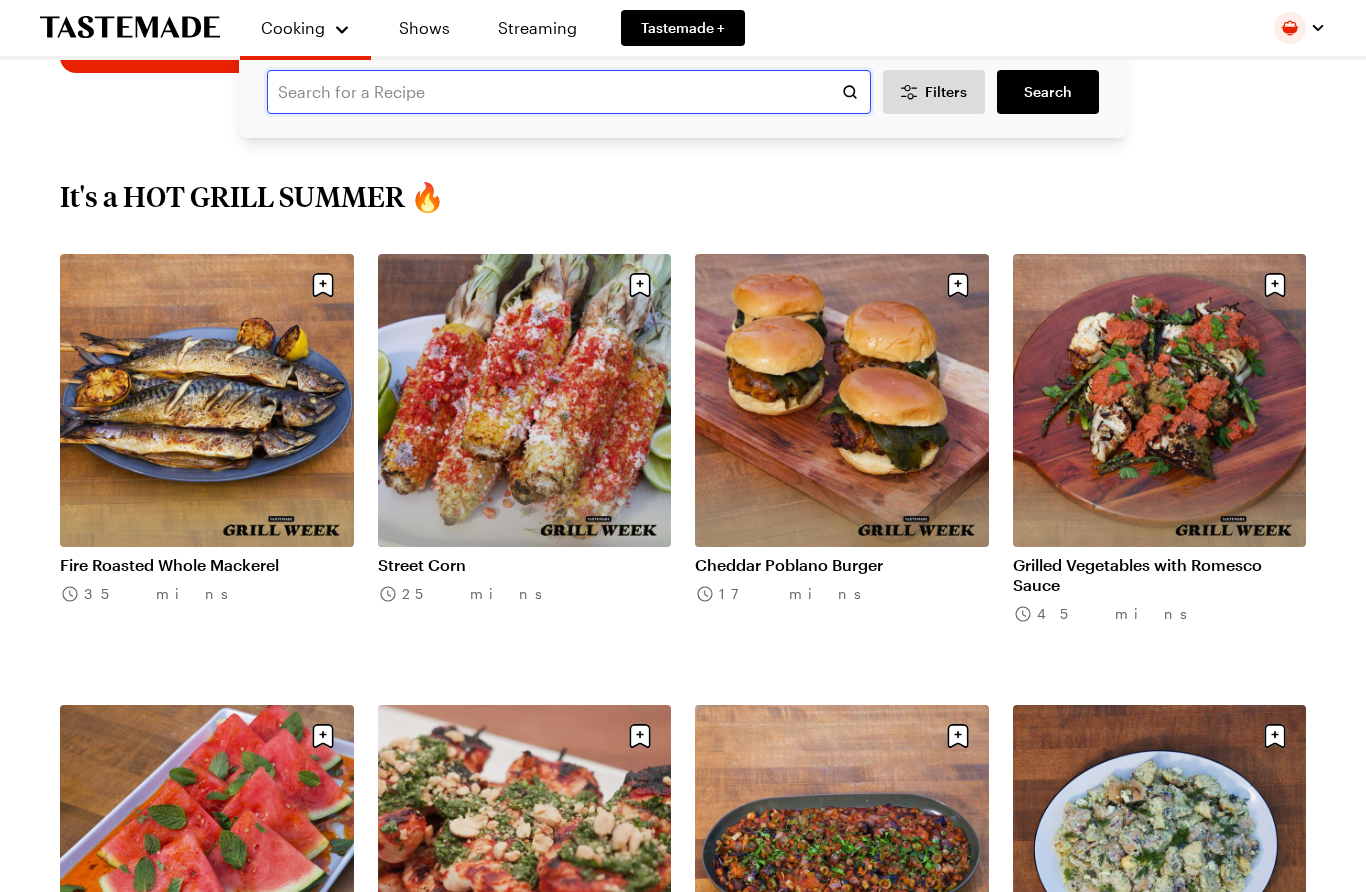 click at bounding box center [569, 92] 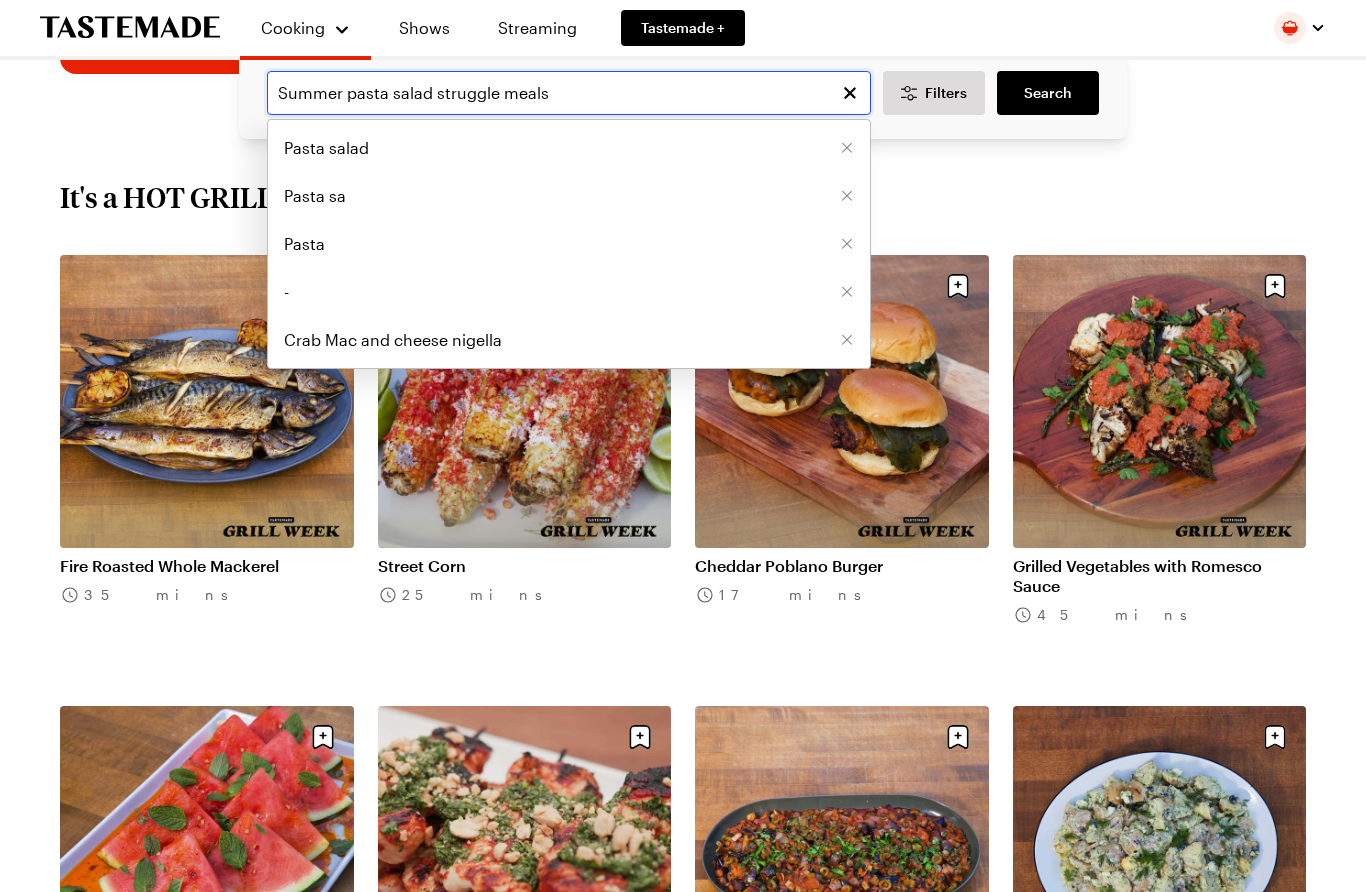 type on "Summer pasta salad struggle meals" 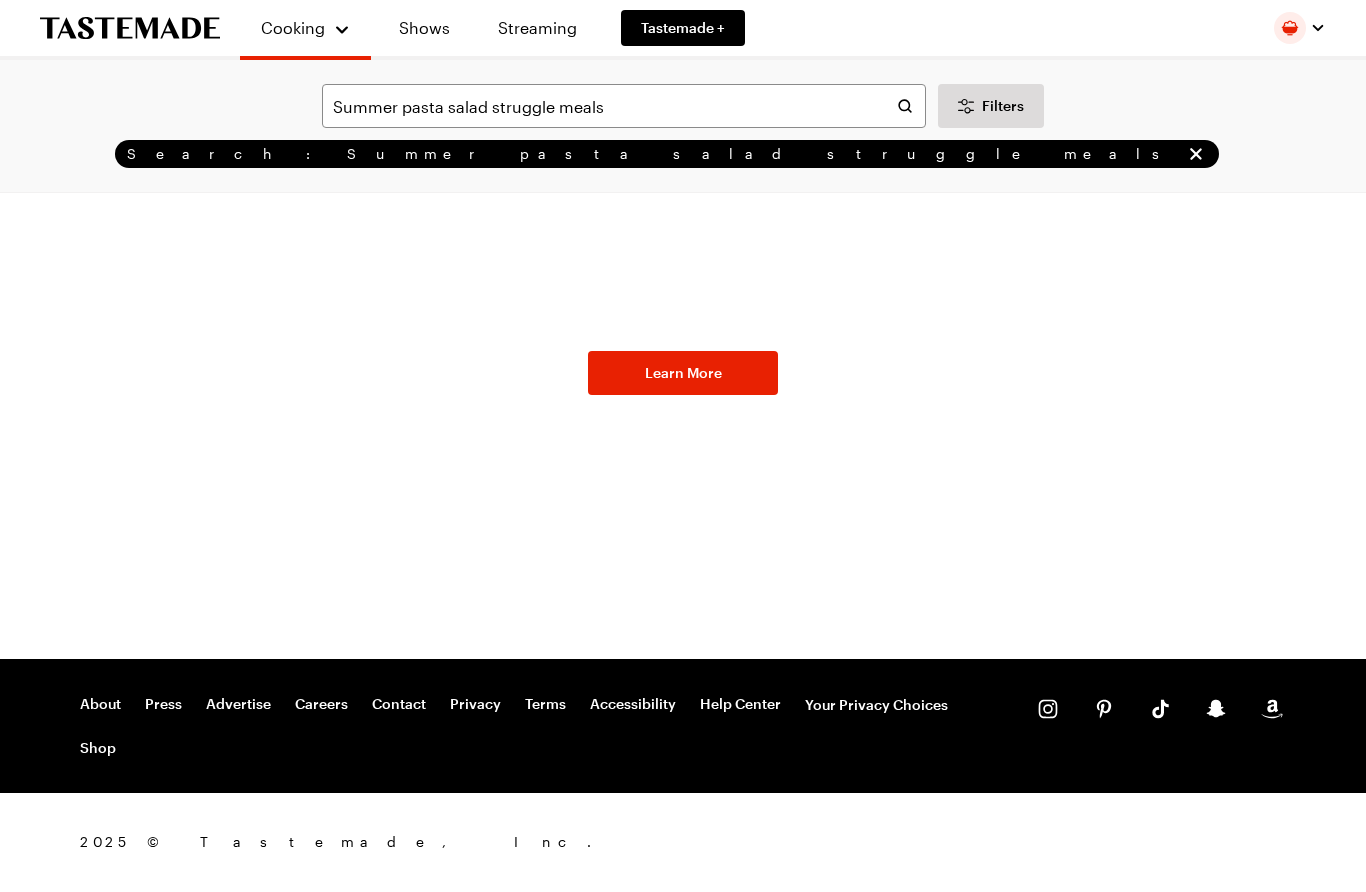 scroll, scrollTop: 0, scrollLeft: 0, axis: both 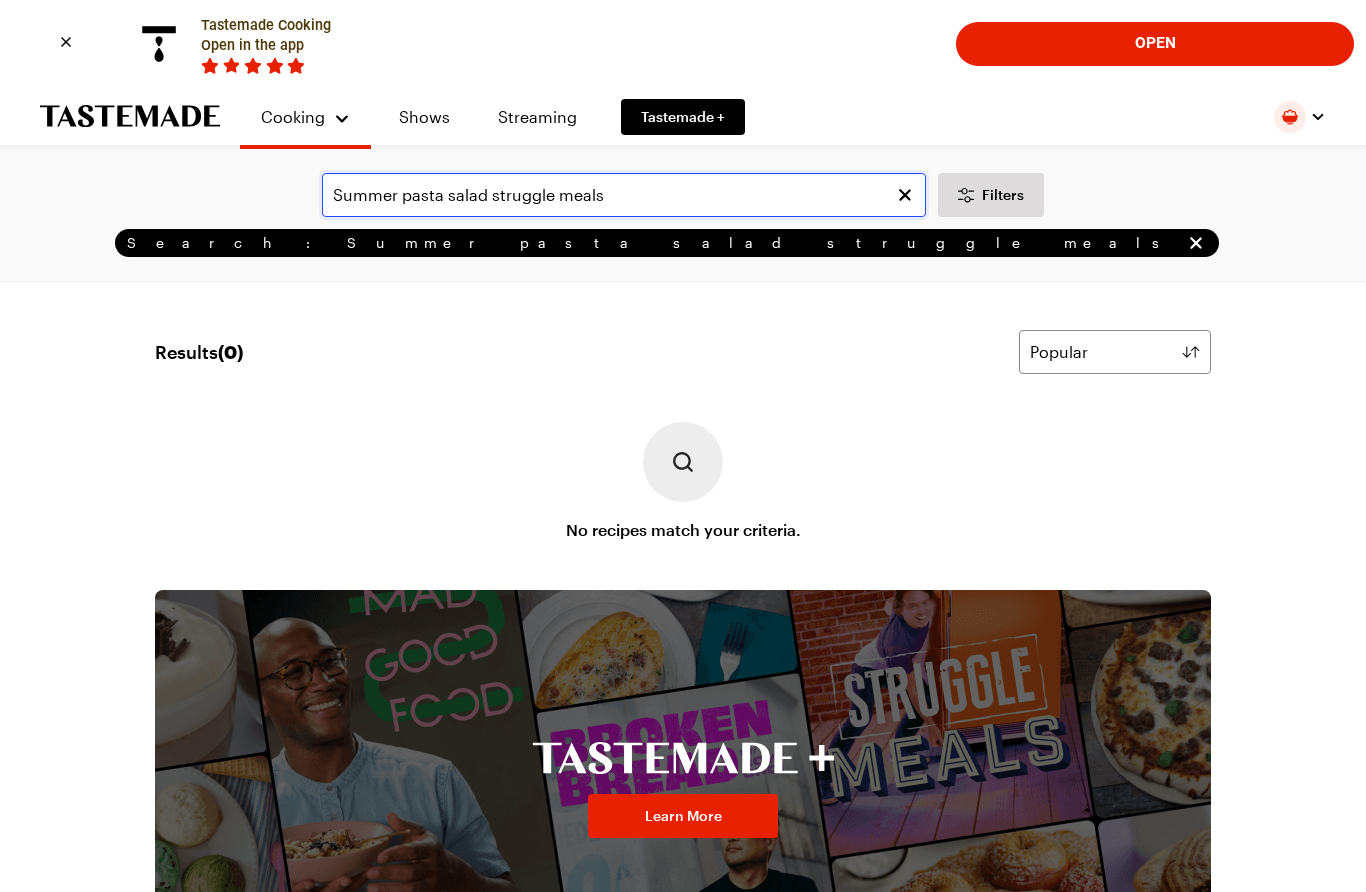 click on "Summer pasta salad struggle meals" at bounding box center (624, 195) 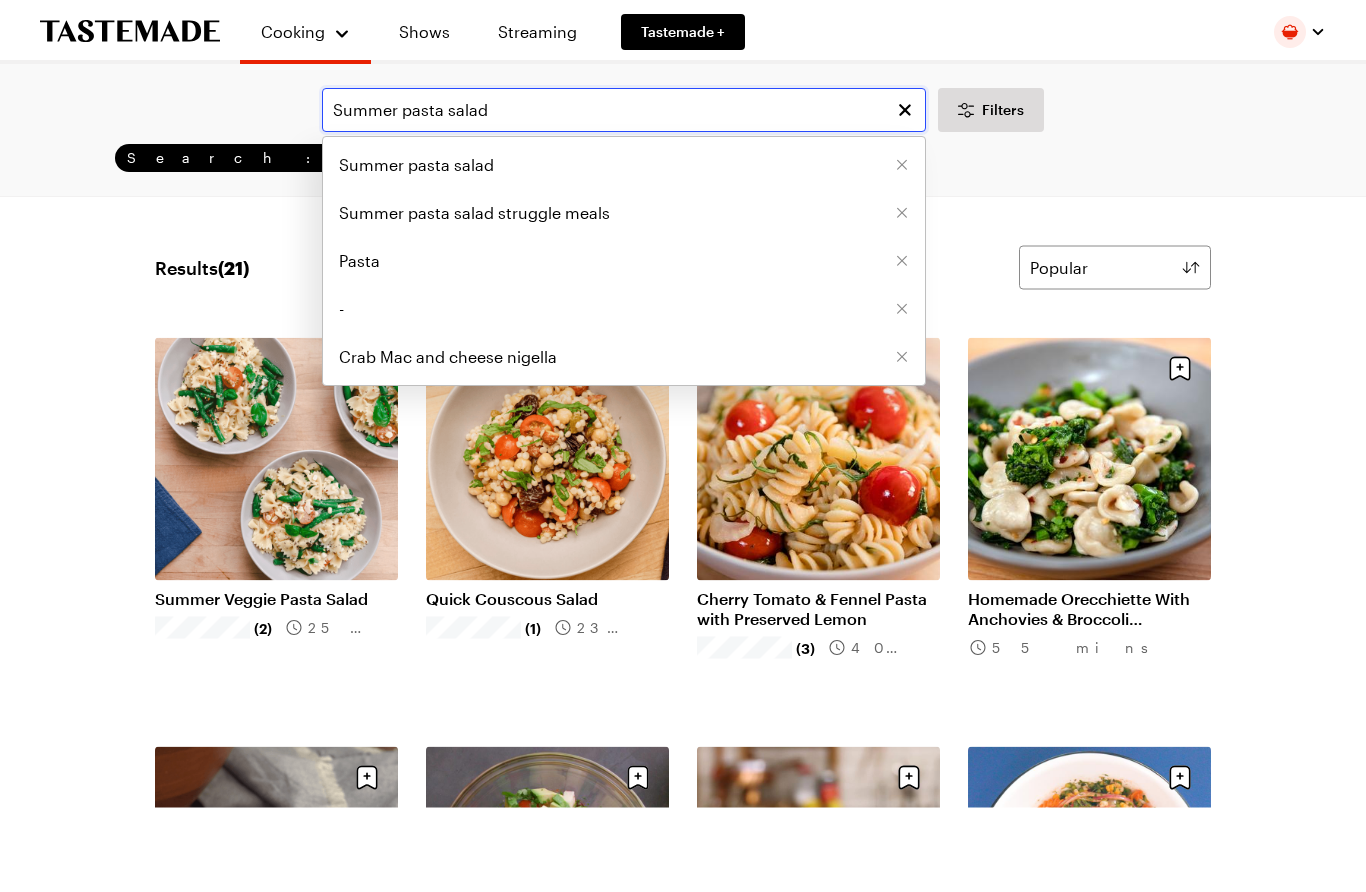 type on "Summer pasta salad" 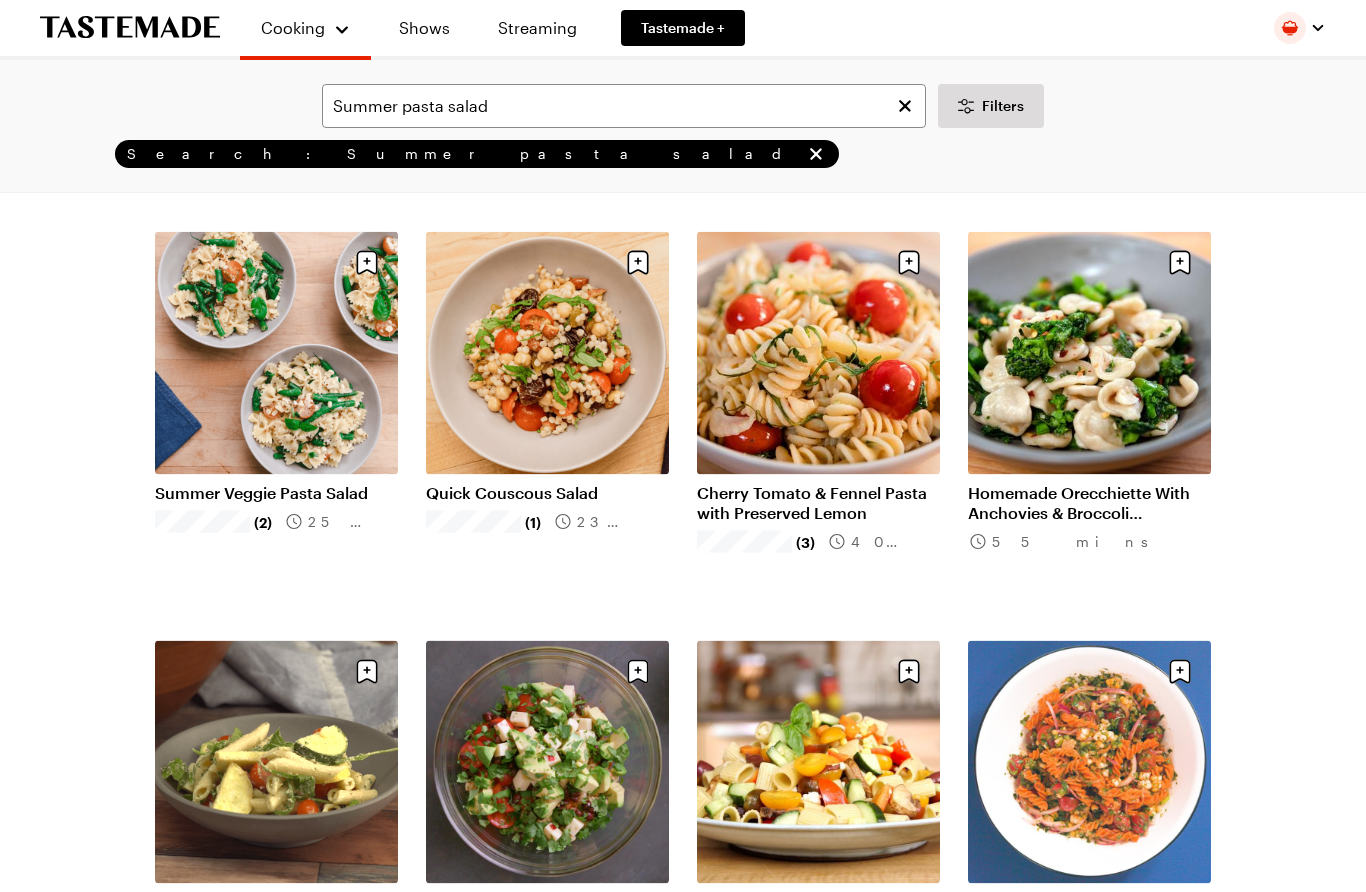scroll, scrollTop: 191, scrollLeft: 0, axis: vertical 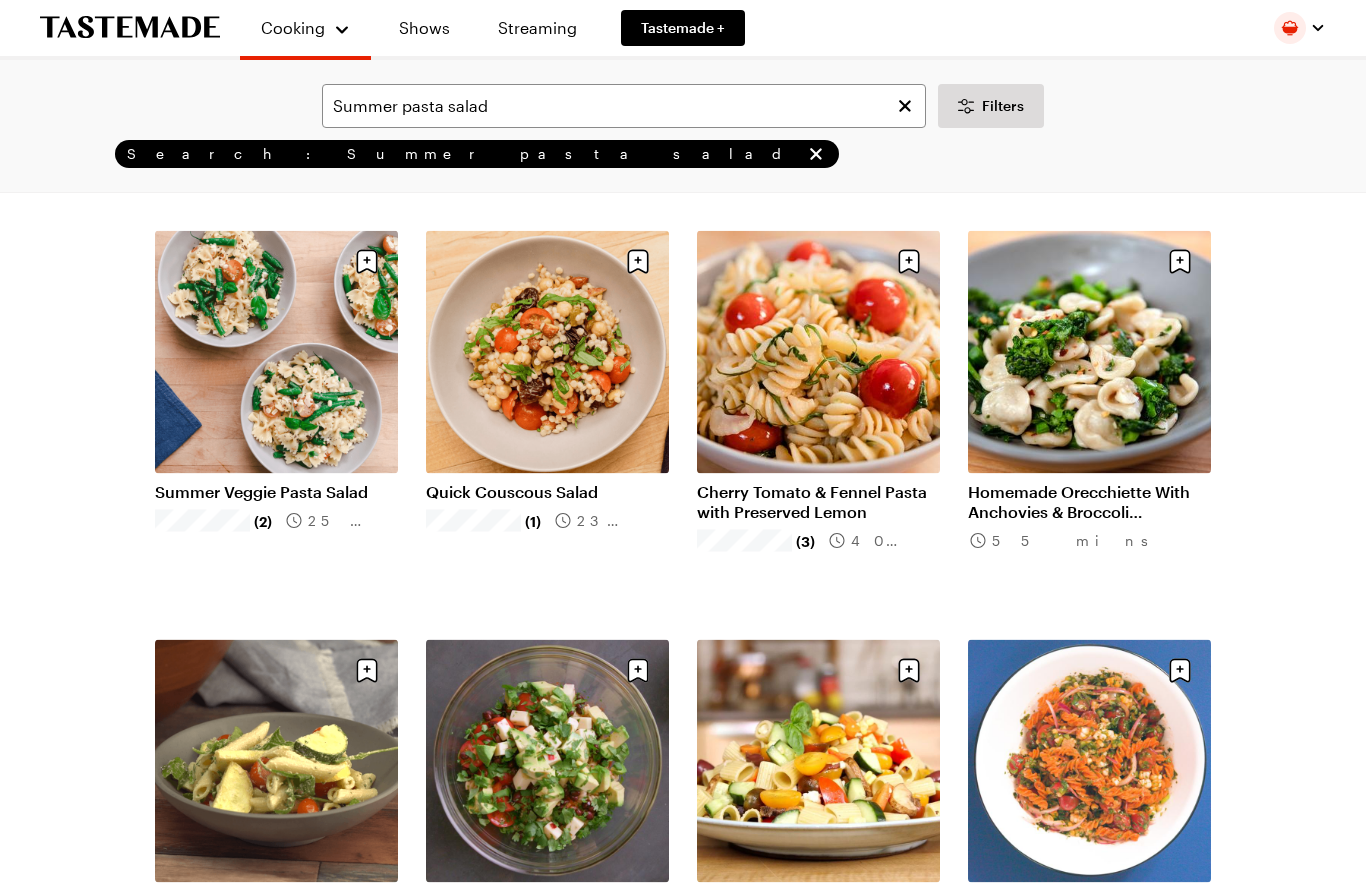 click on "Summer Veggie Pasta Salad" at bounding box center [276, 492] 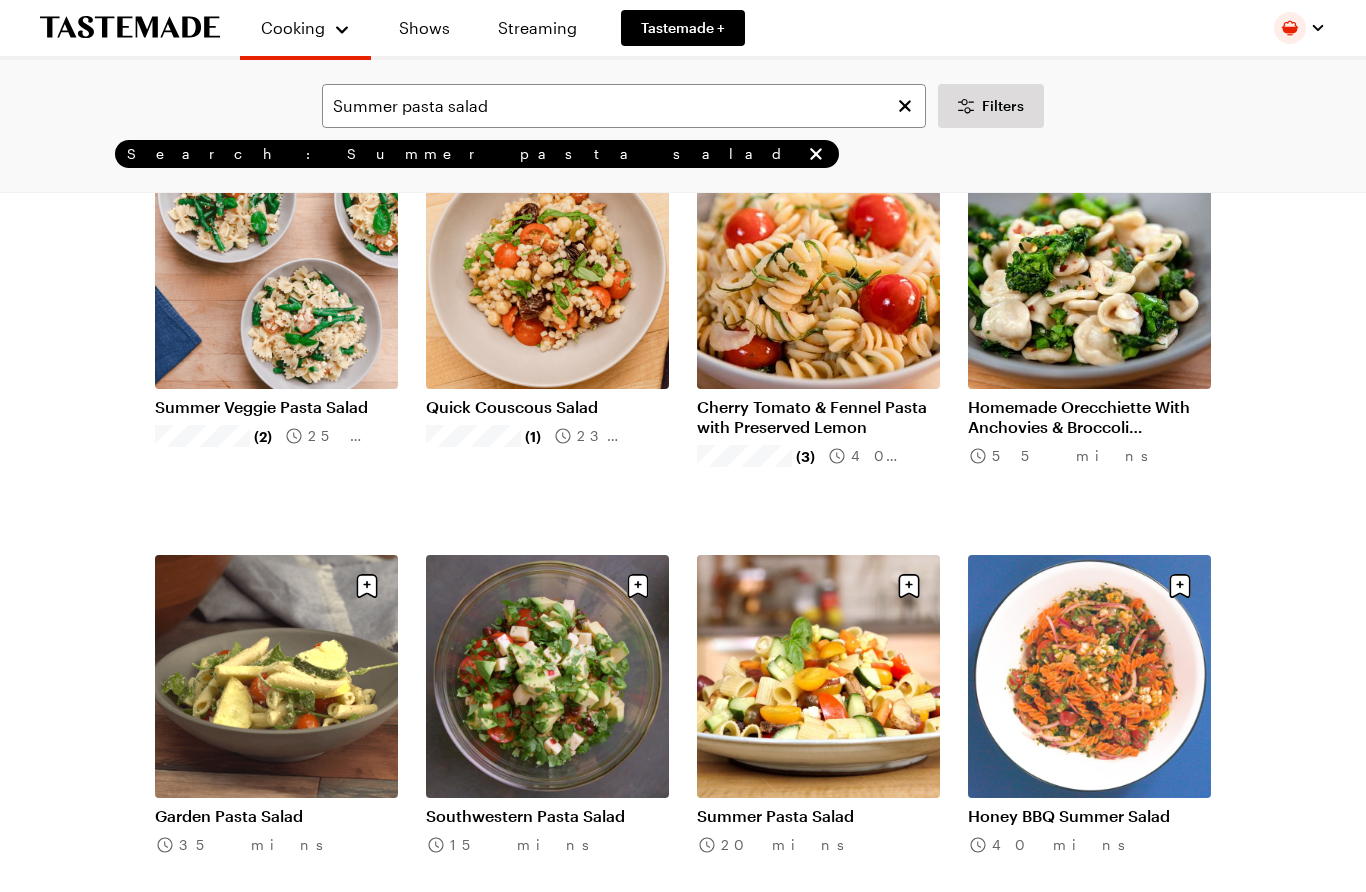 scroll, scrollTop: 0, scrollLeft: 0, axis: both 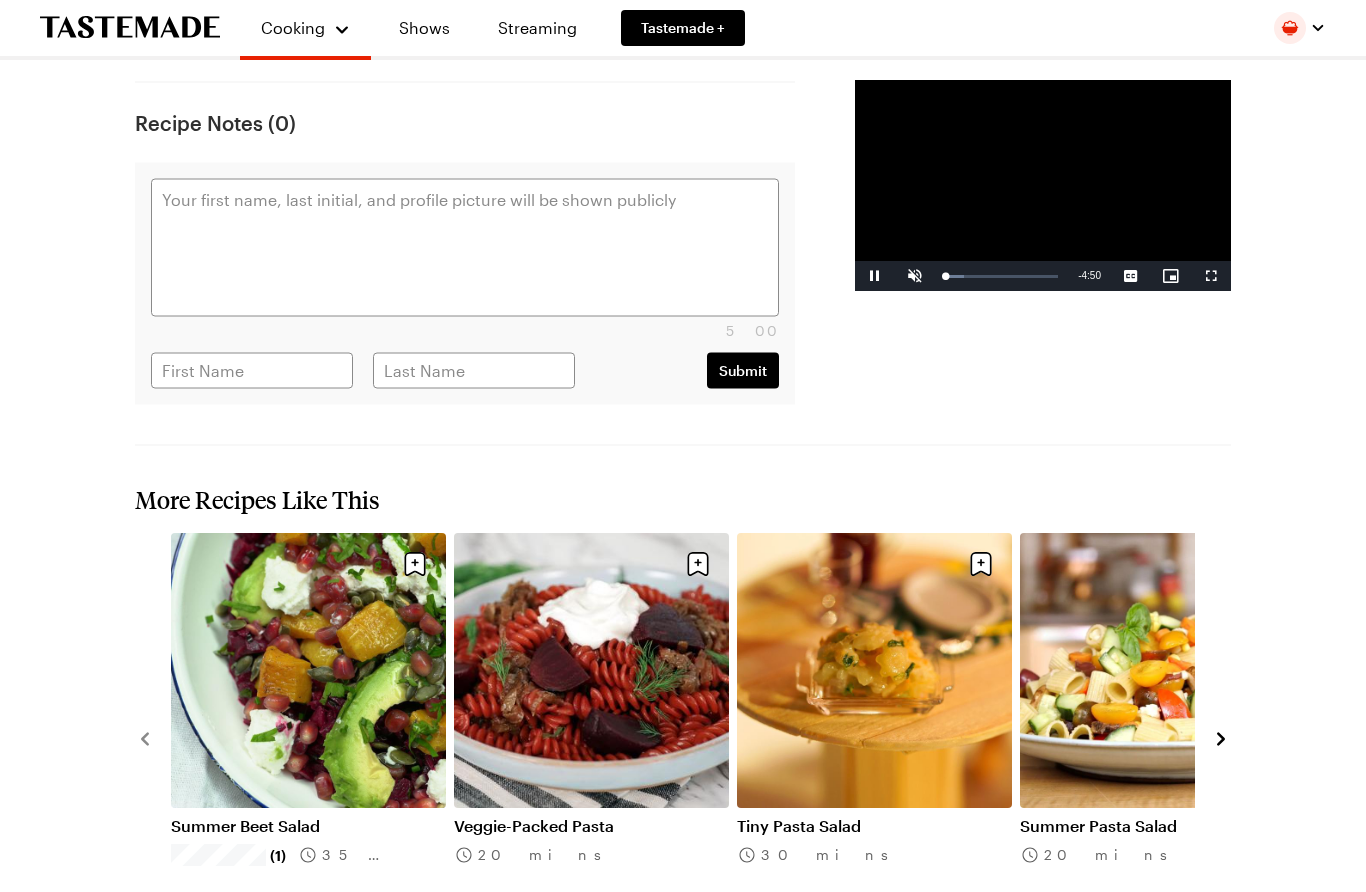 type on "x" 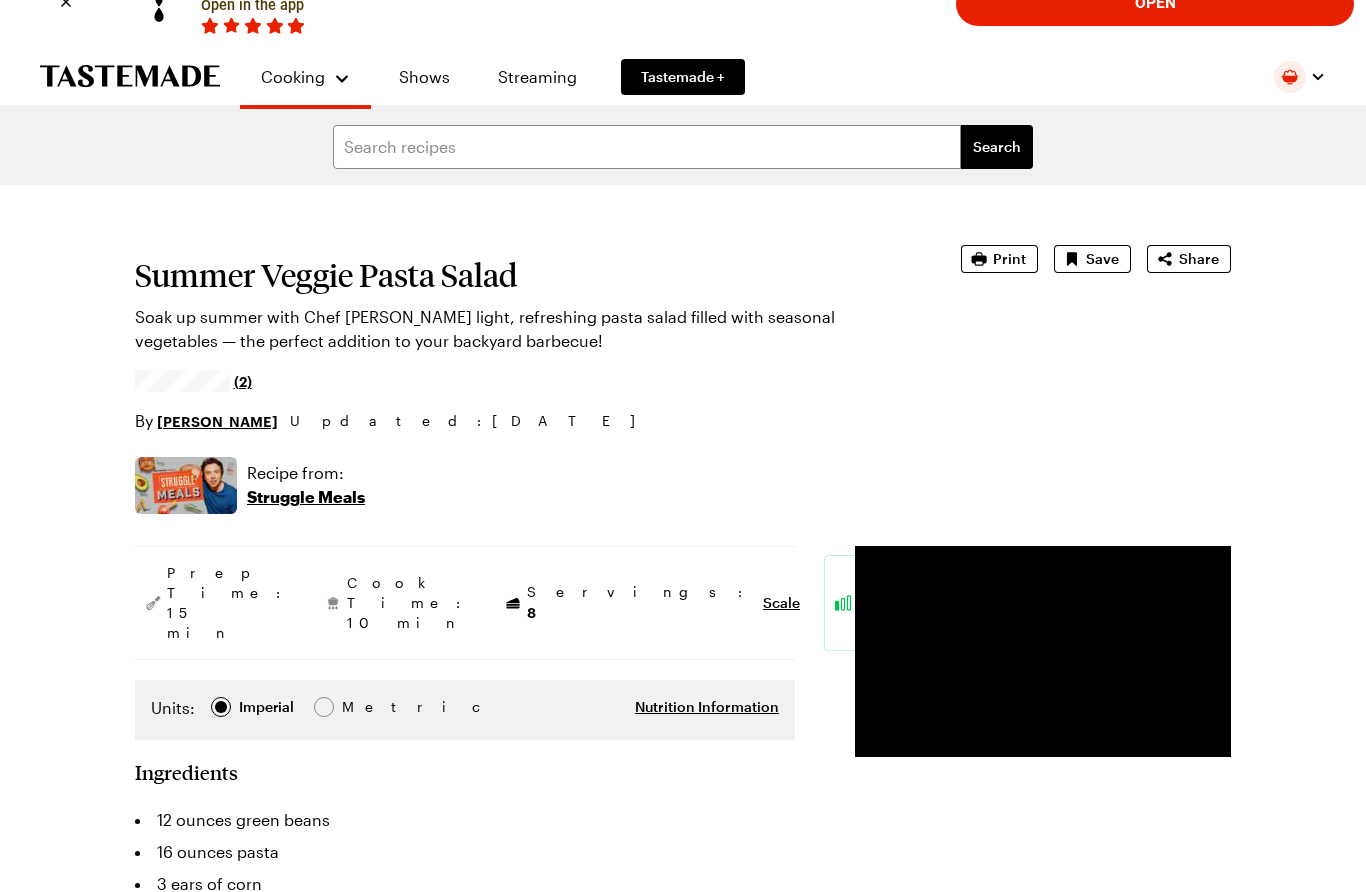 scroll, scrollTop: 39, scrollLeft: 0, axis: vertical 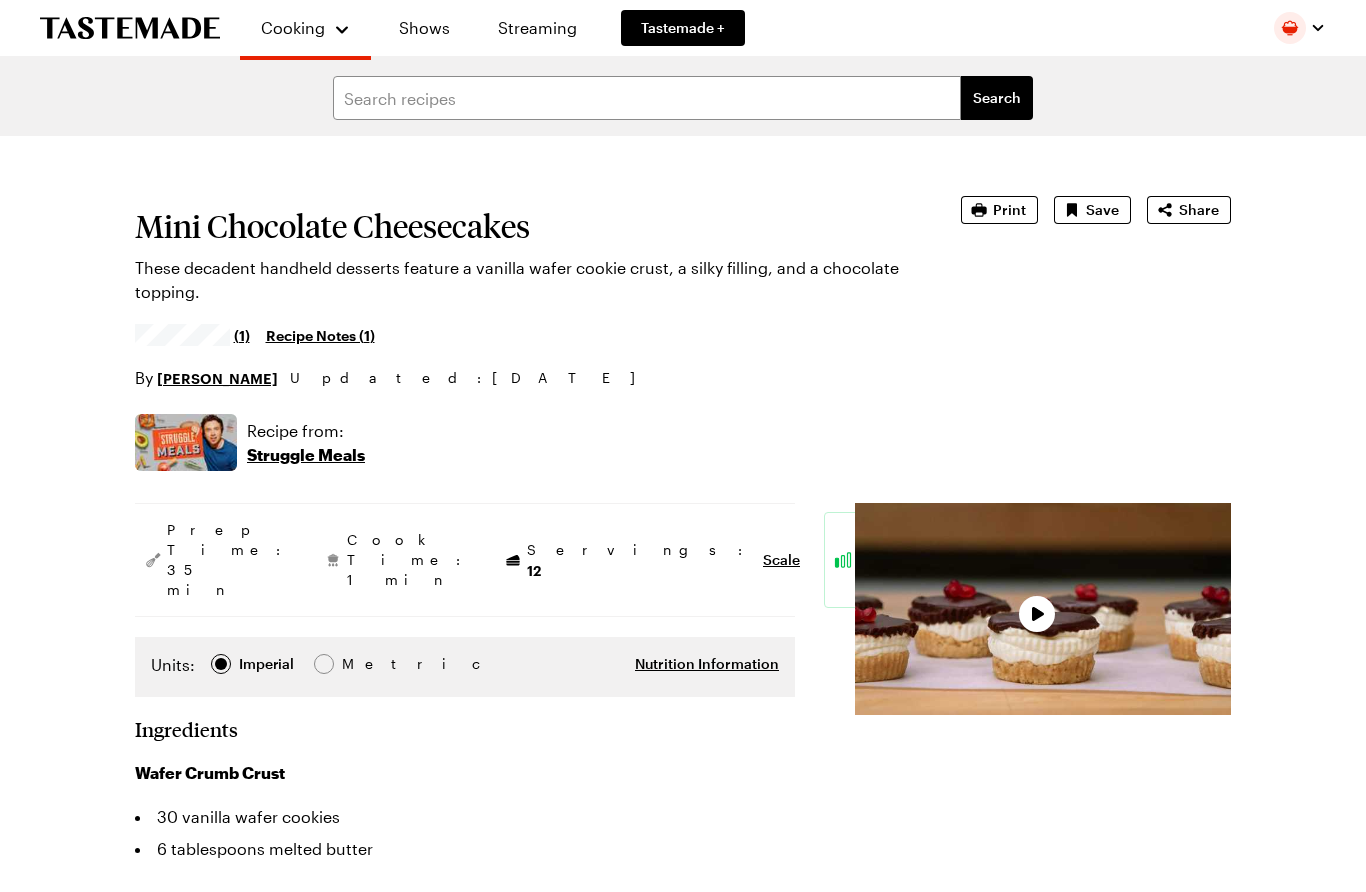 type on "x" 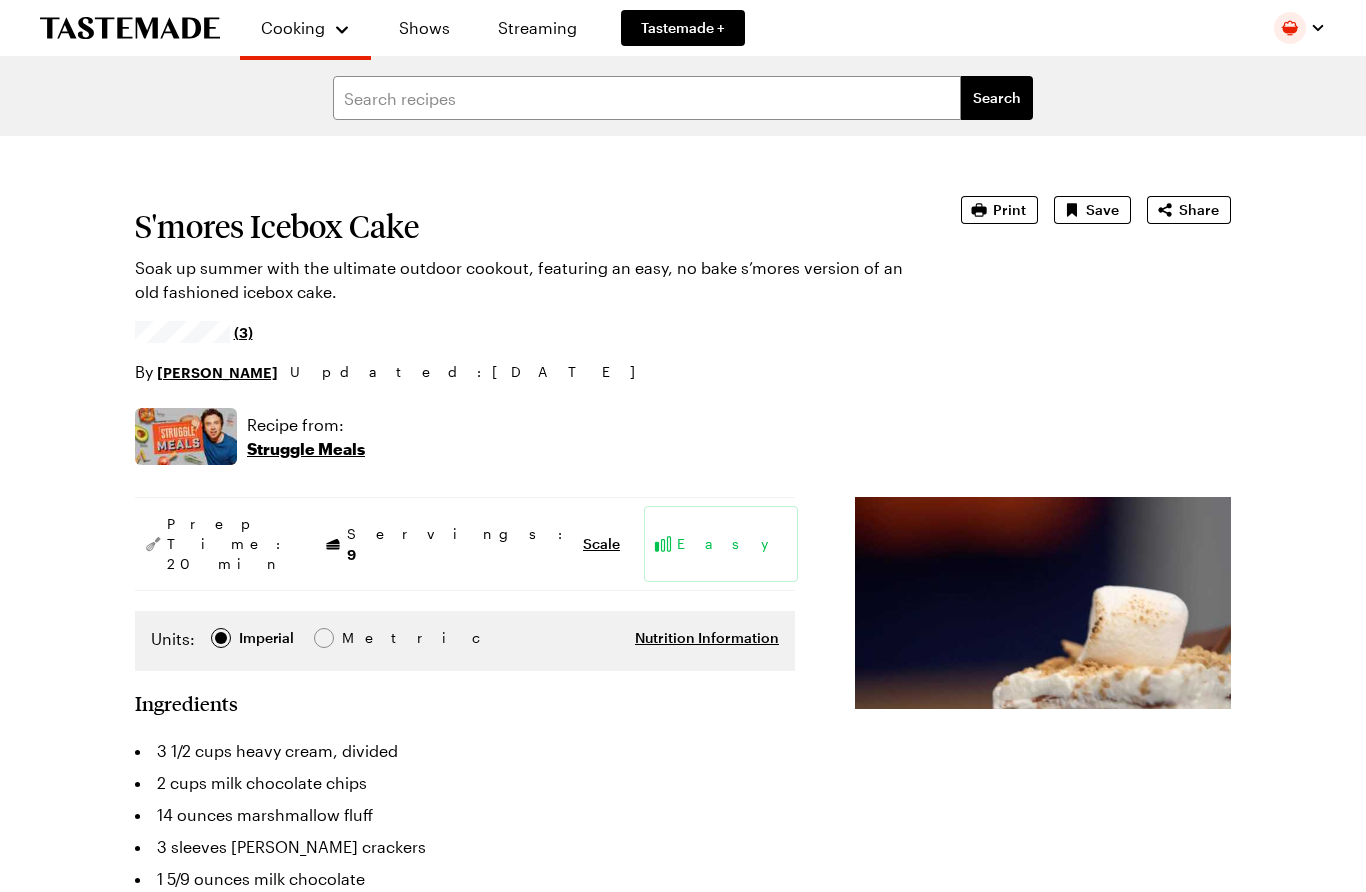 scroll, scrollTop: 2140, scrollLeft: 0, axis: vertical 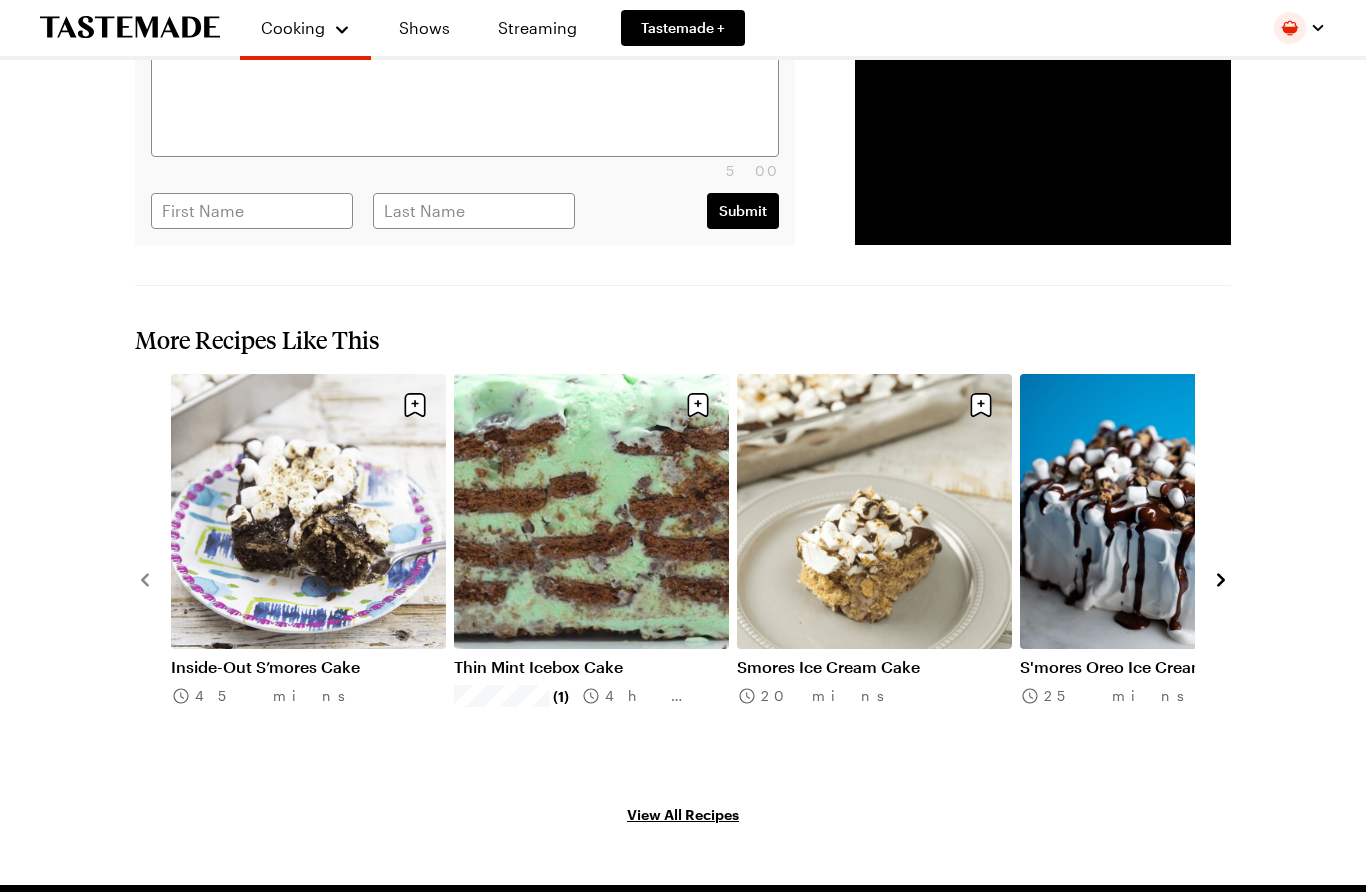 type on "x" 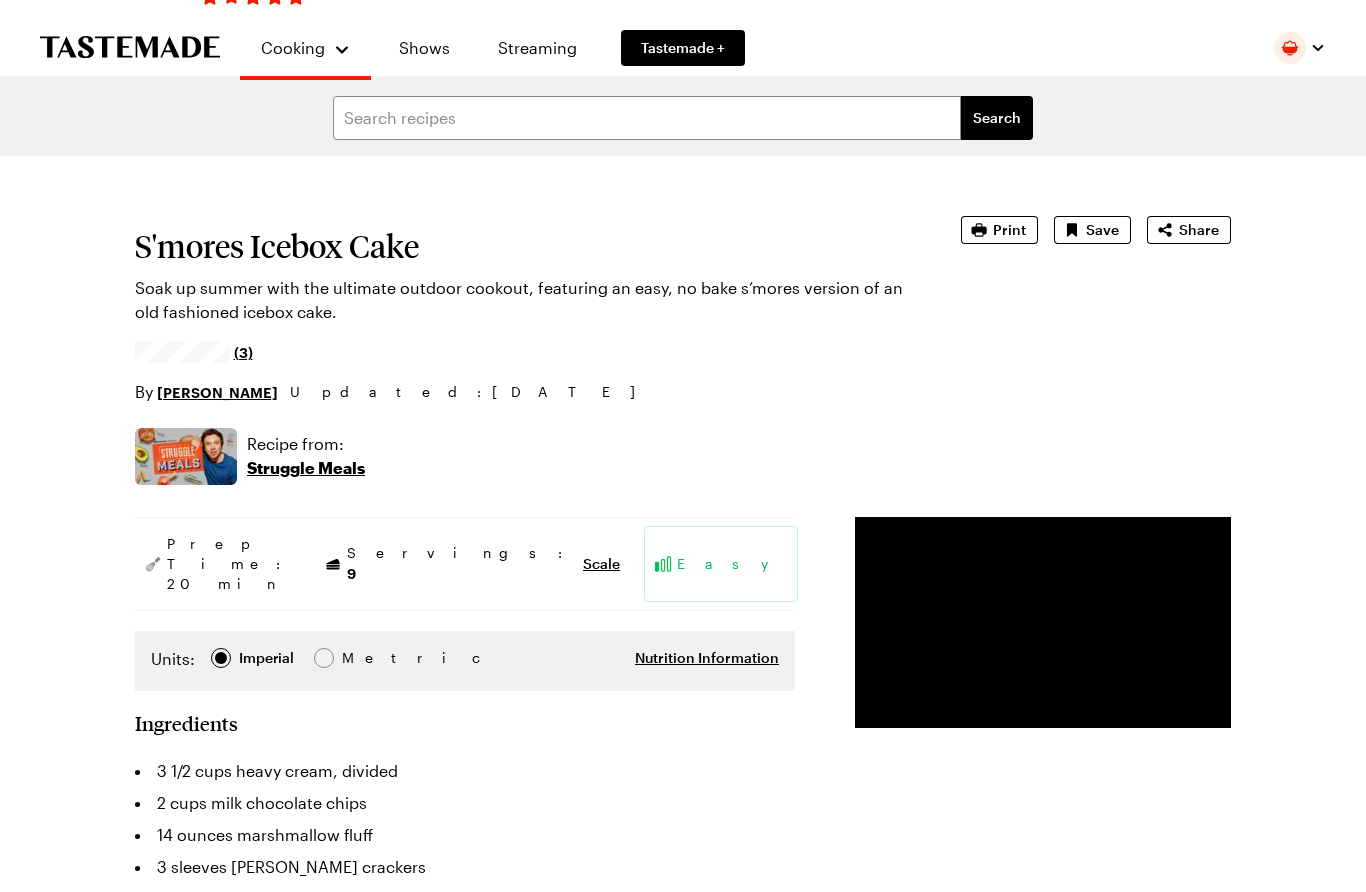 scroll, scrollTop: 0, scrollLeft: 0, axis: both 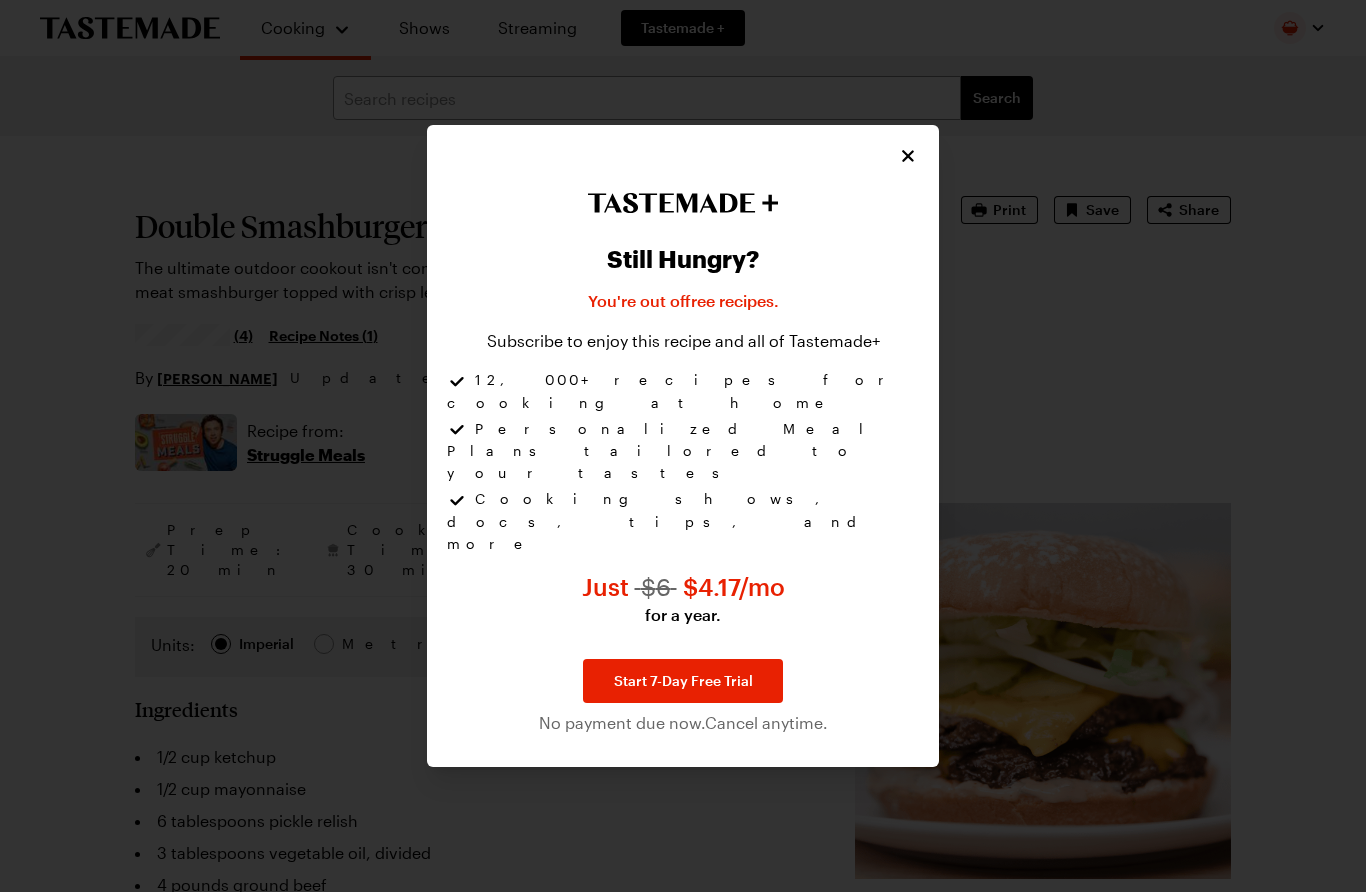 type on "x" 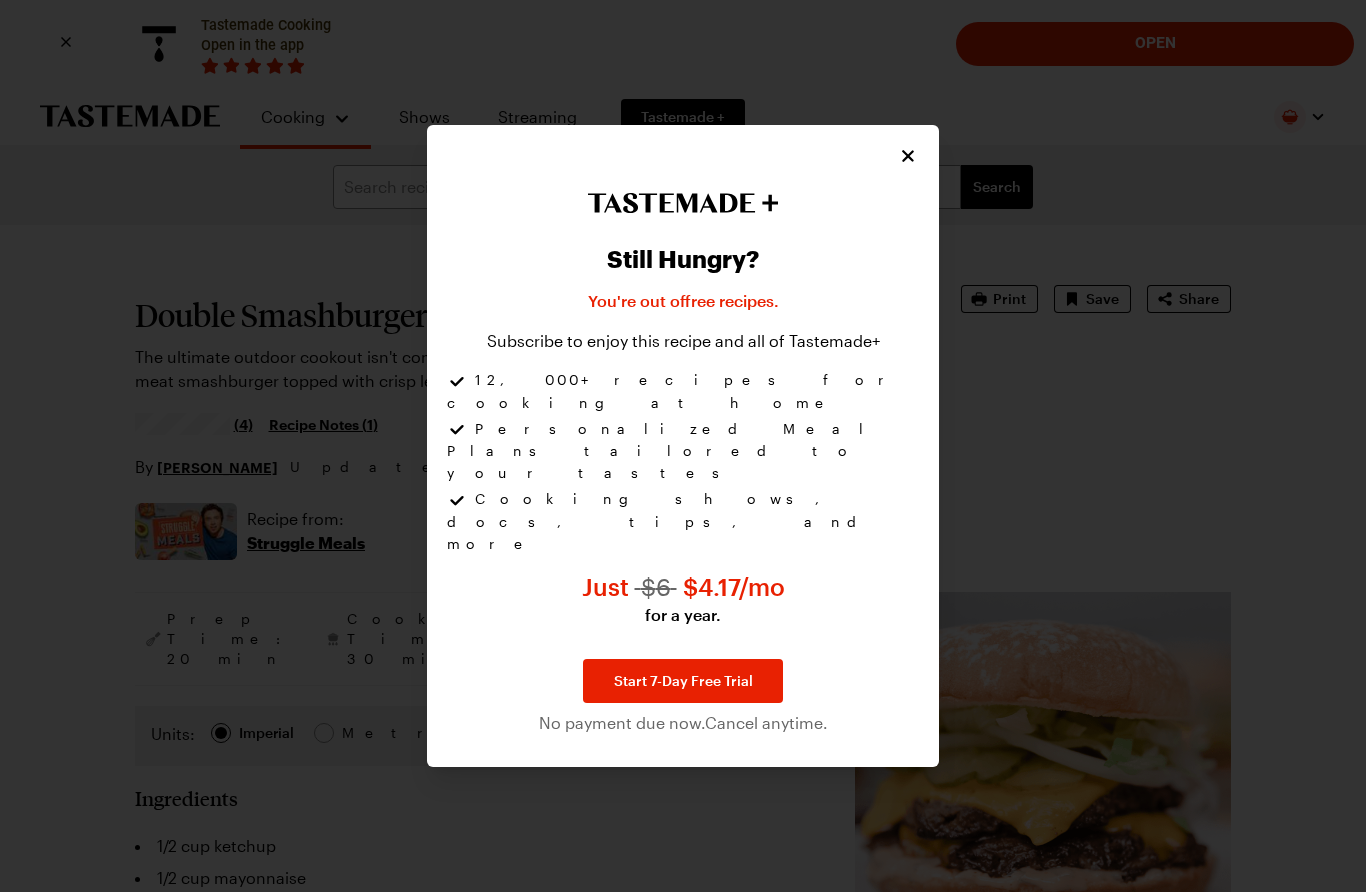 click 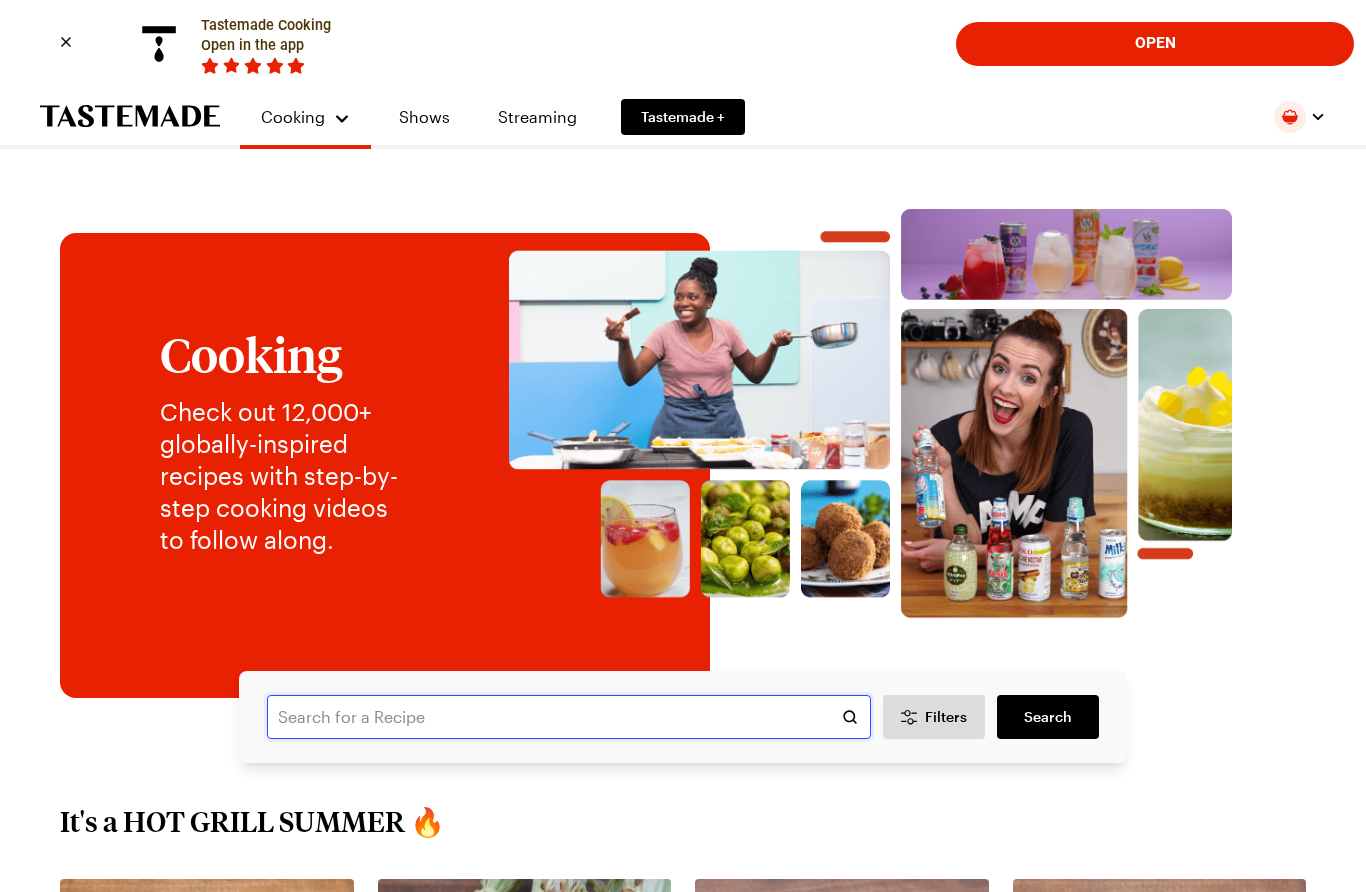 click at bounding box center [569, 717] 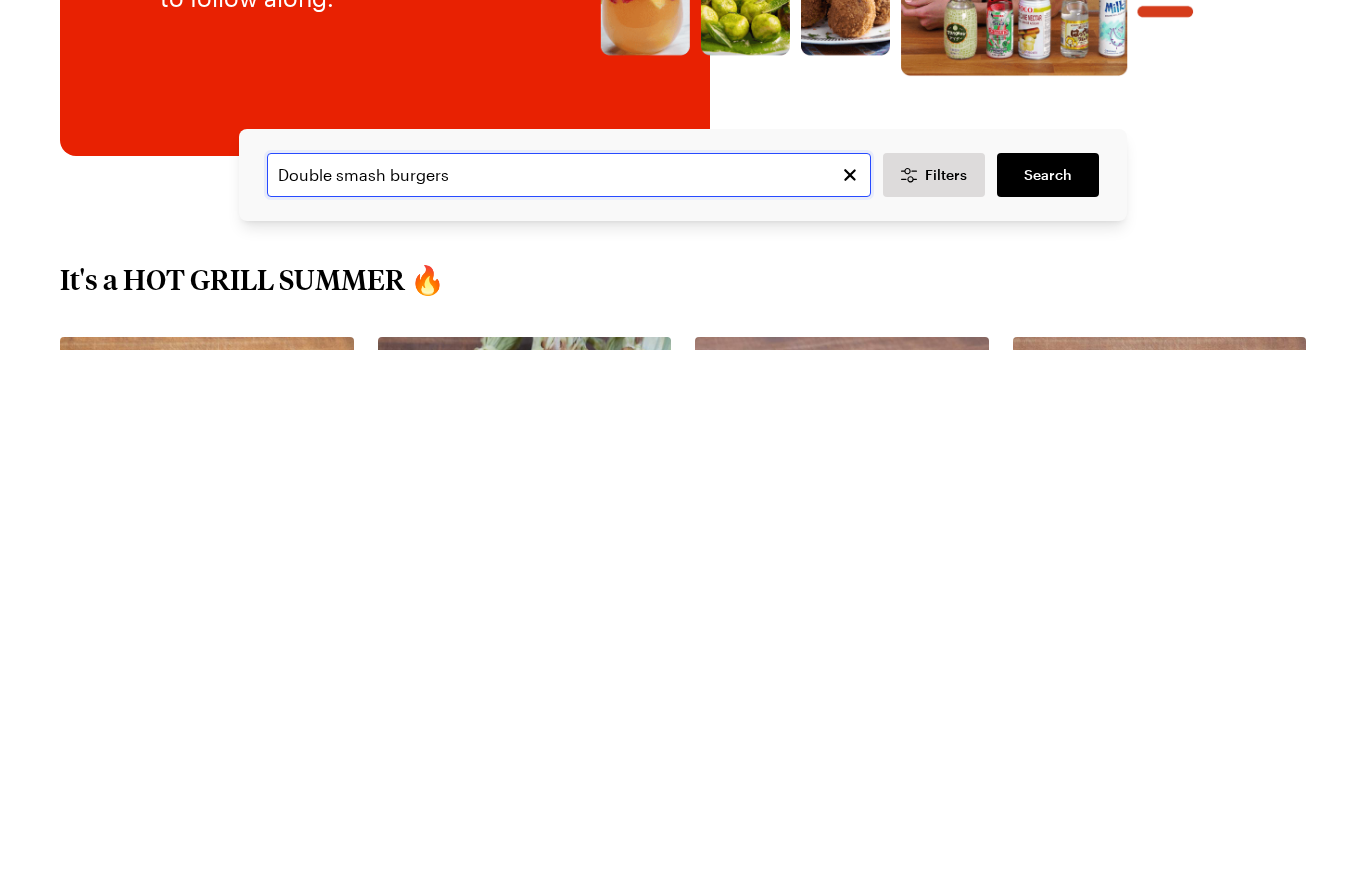 type on "Double smash burgers" 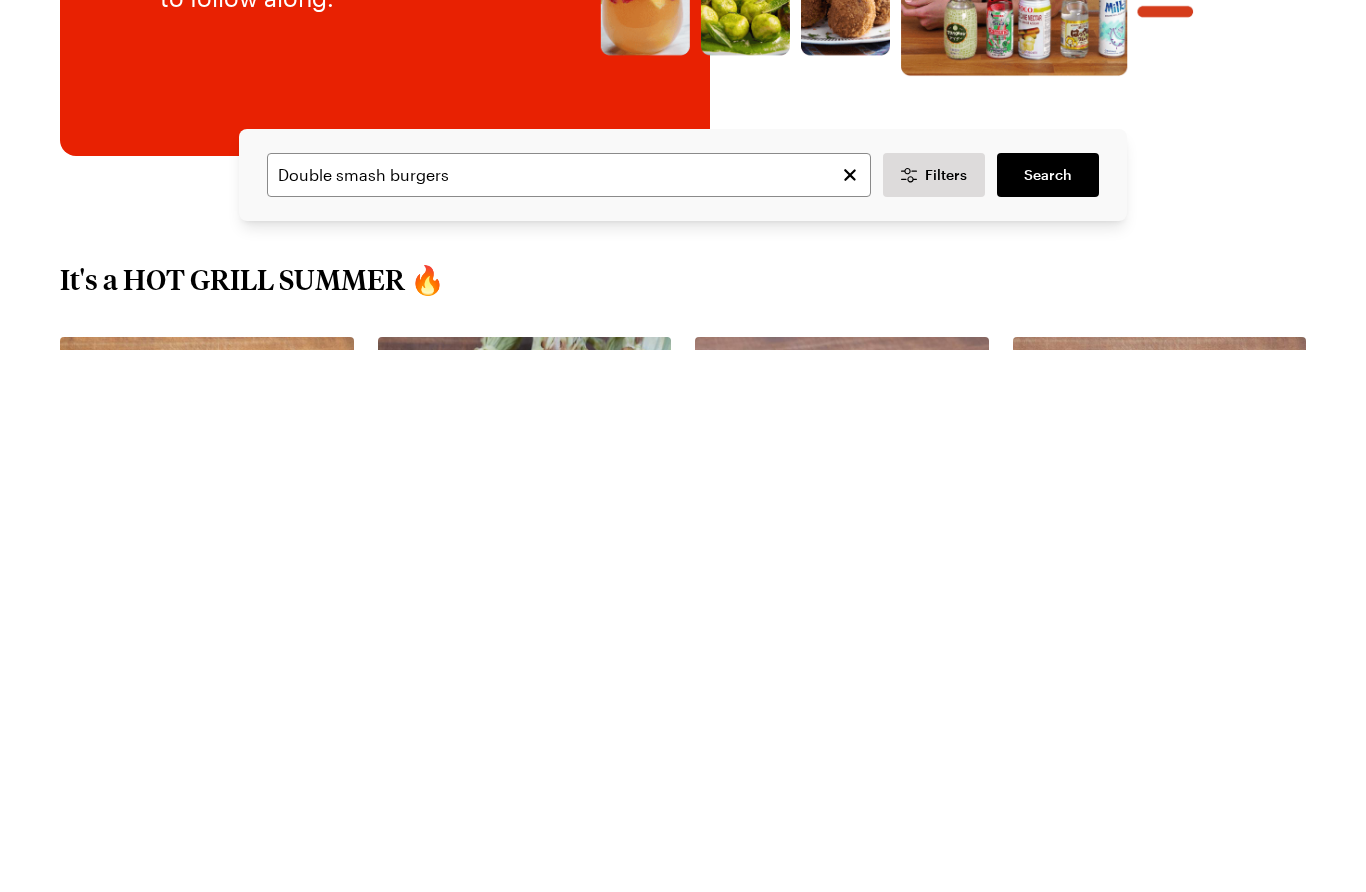 scroll, scrollTop: 542, scrollLeft: 0, axis: vertical 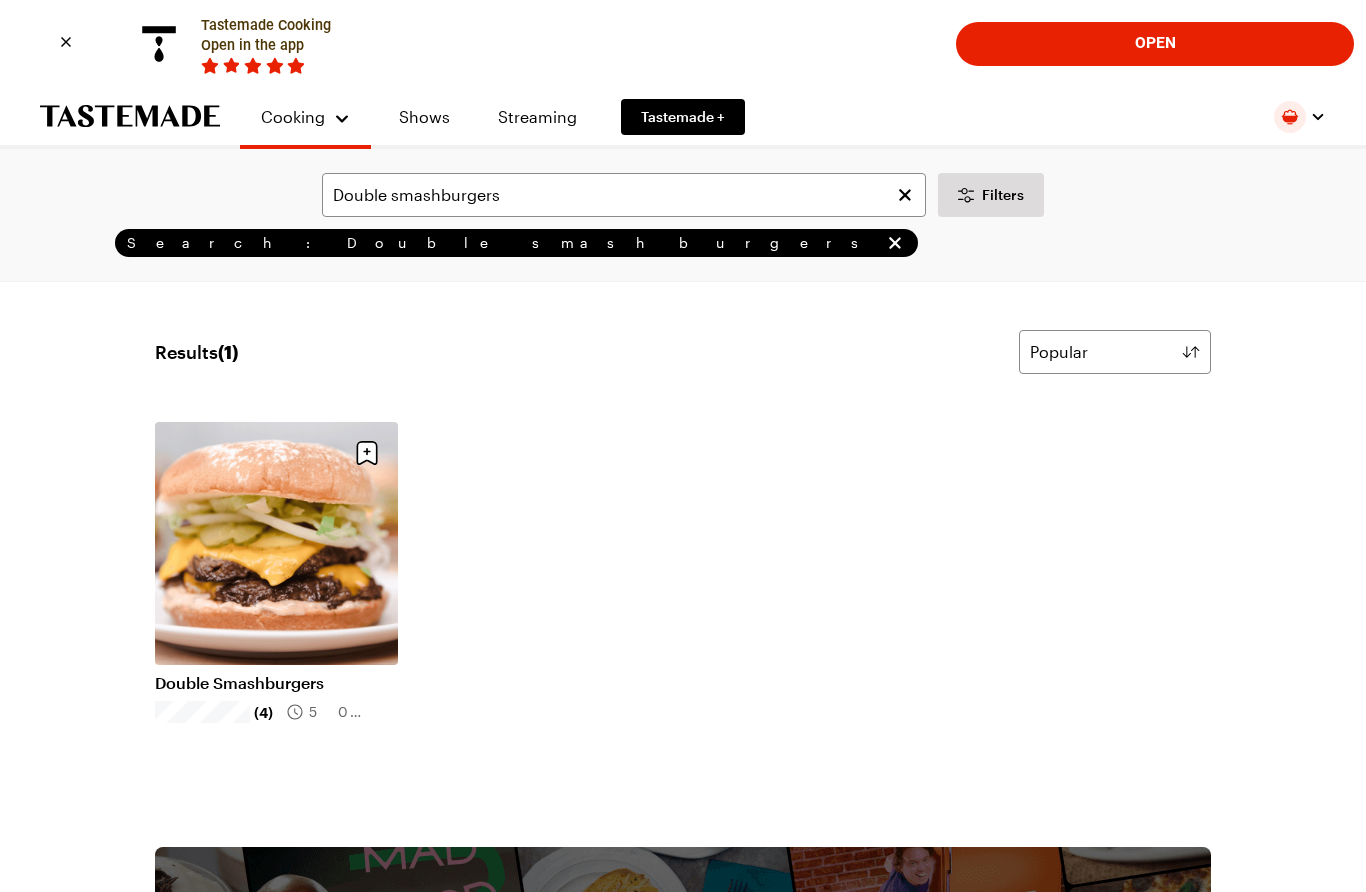 click on "Double Smashburgers" at bounding box center (276, 683) 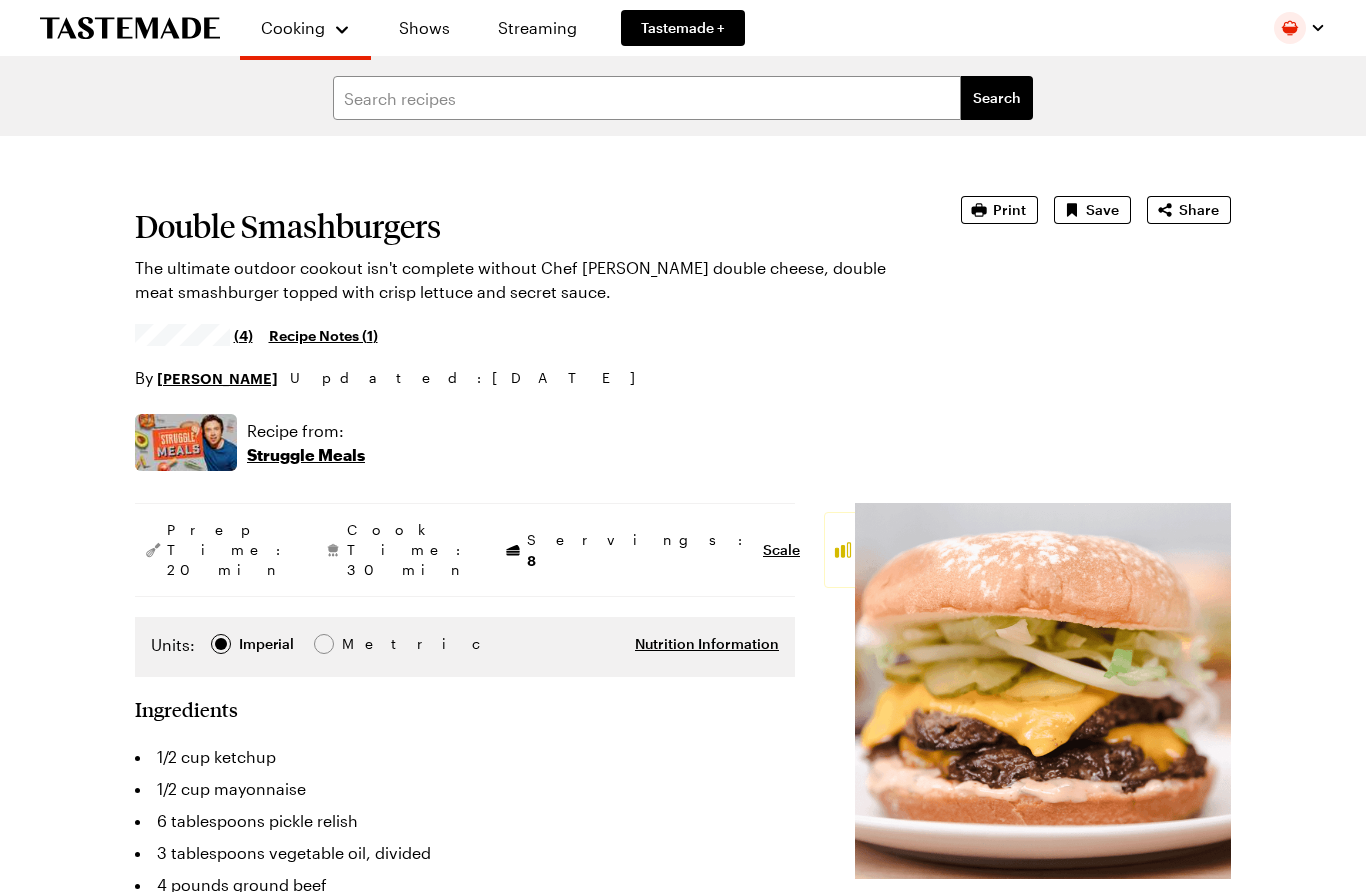 type on "x" 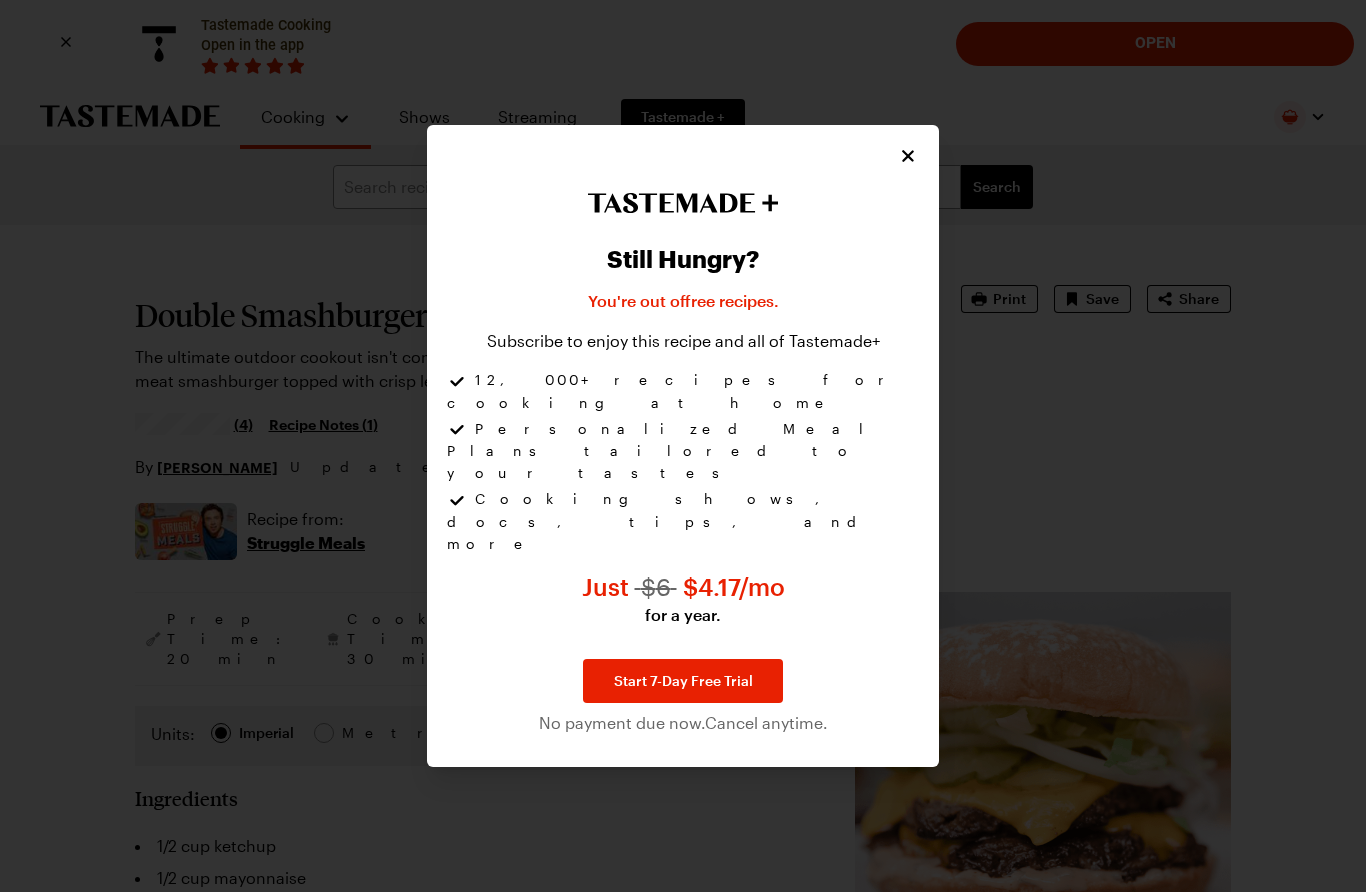 click 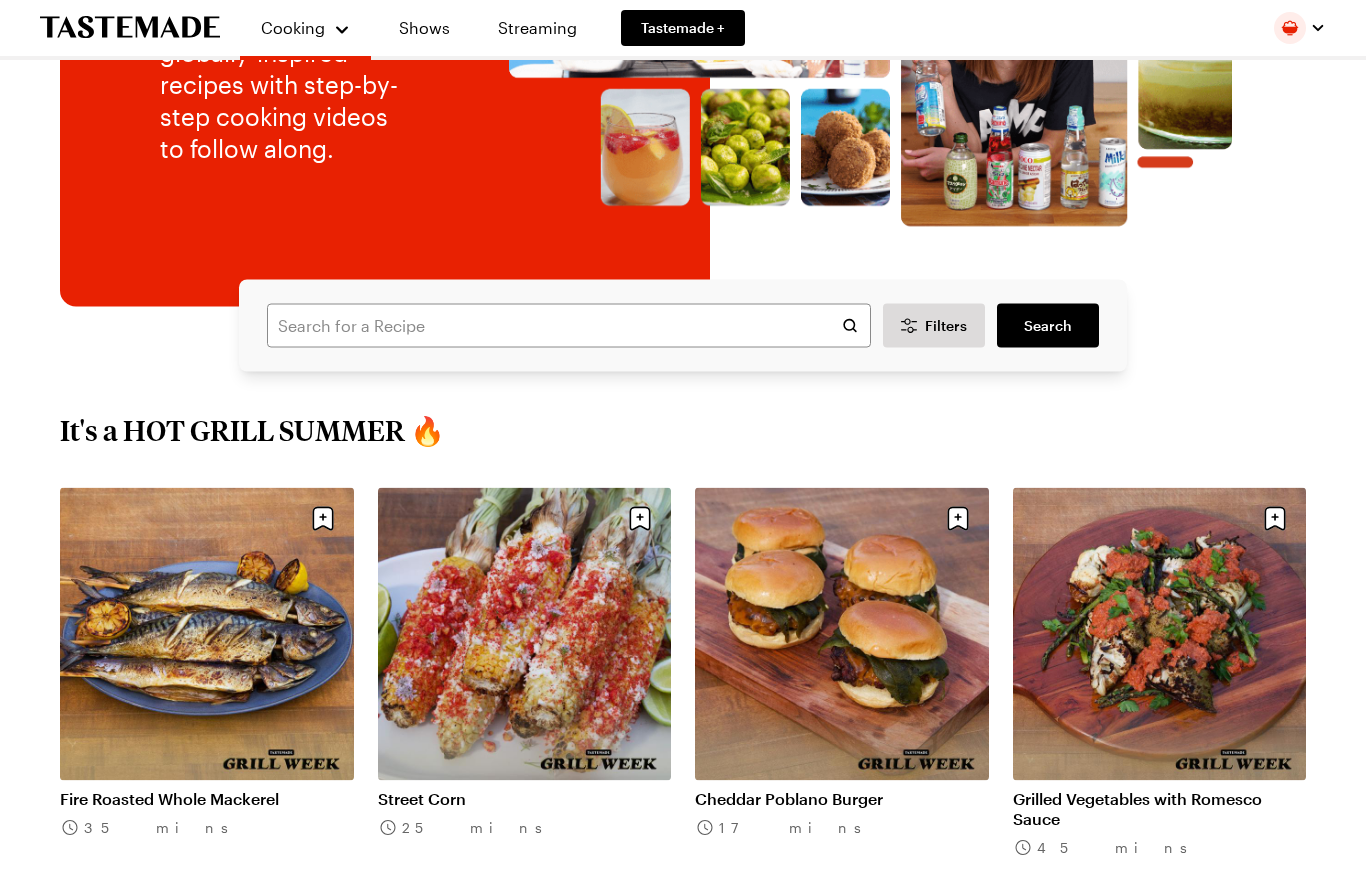 scroll, scrollTop: 391, scrollLeft: 0, axis: vertical 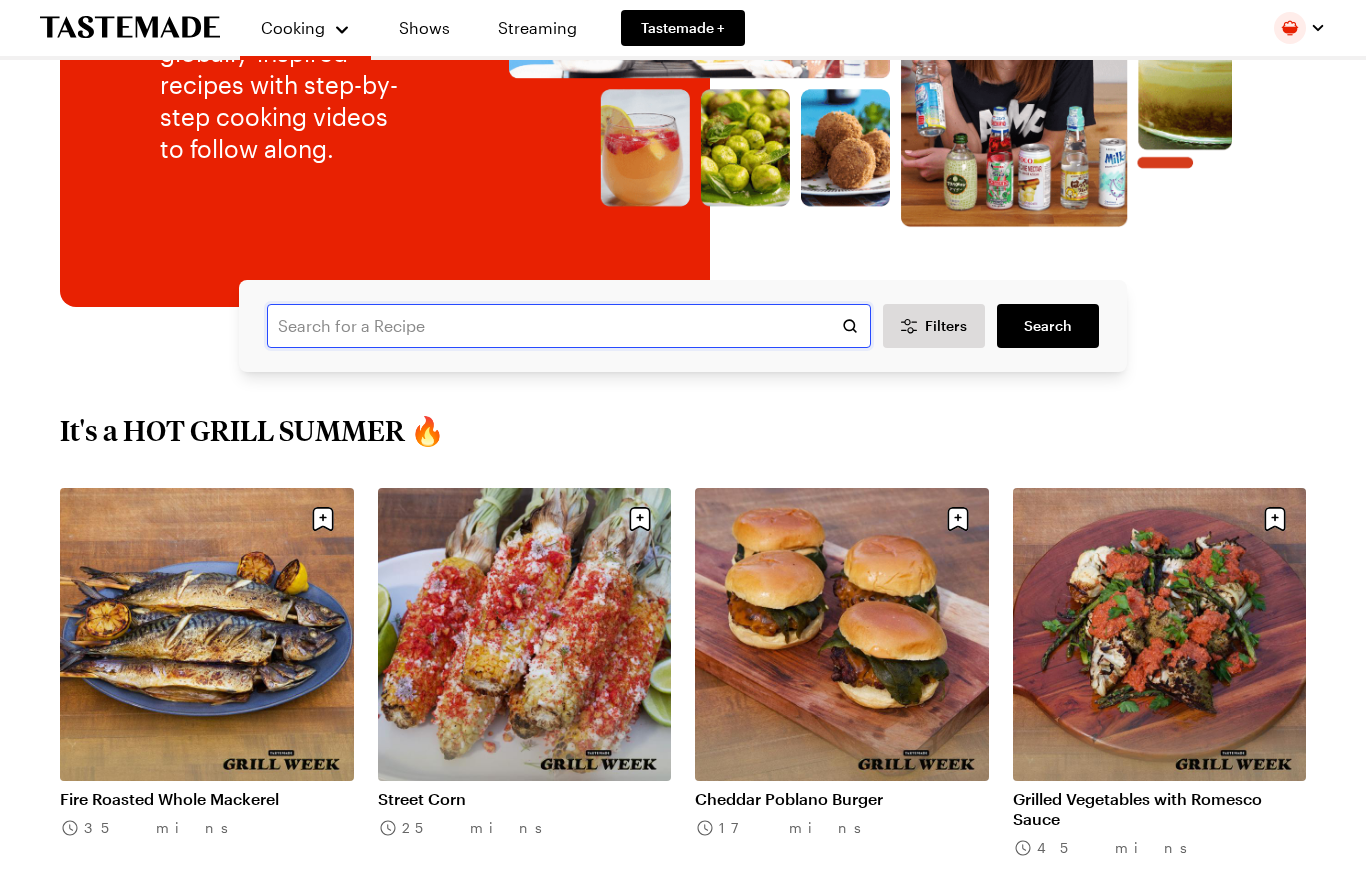 click at bounding box center (569, 326) 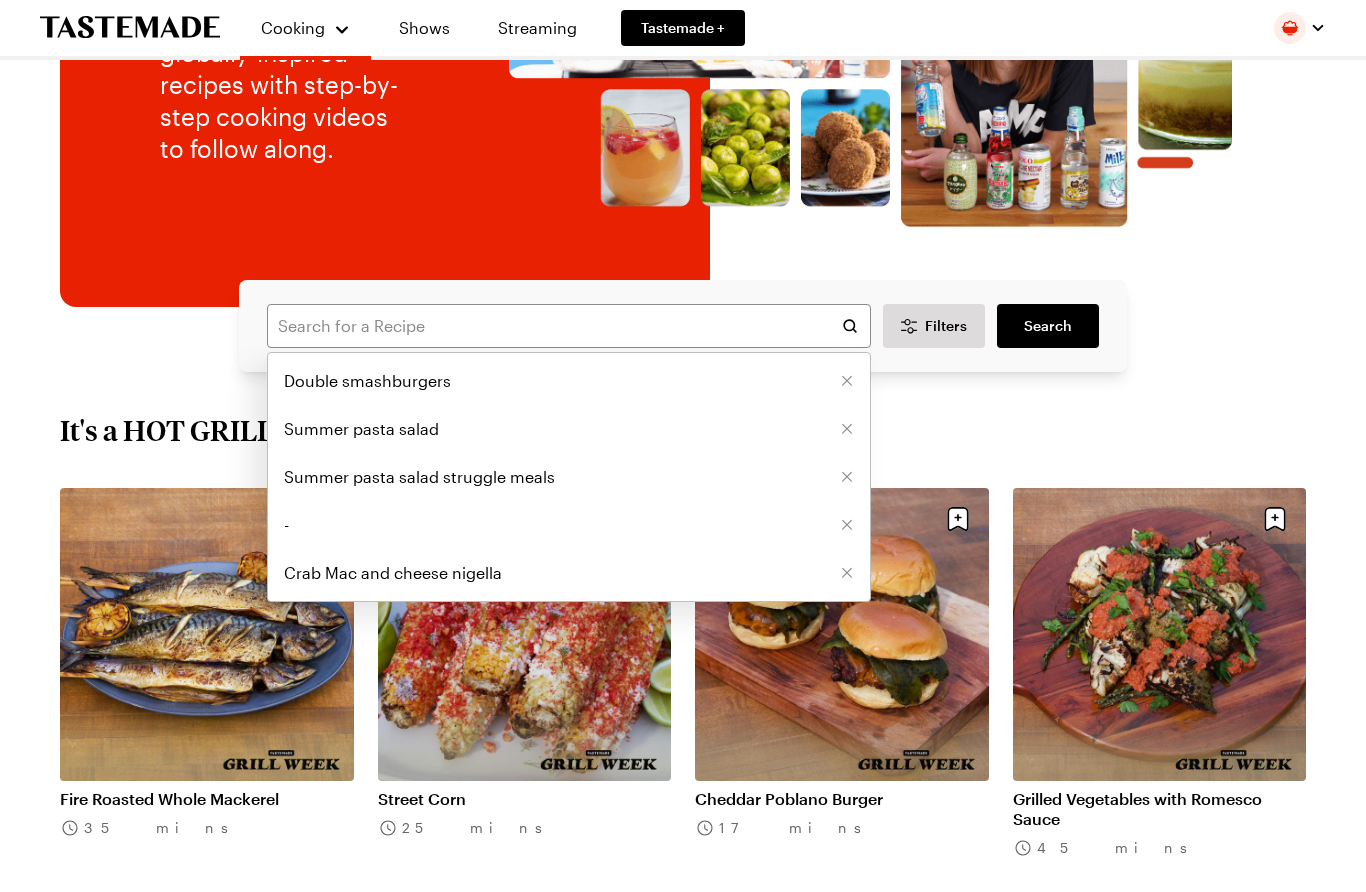 click on "Double smashburgers" at bounding box center [569, 381] 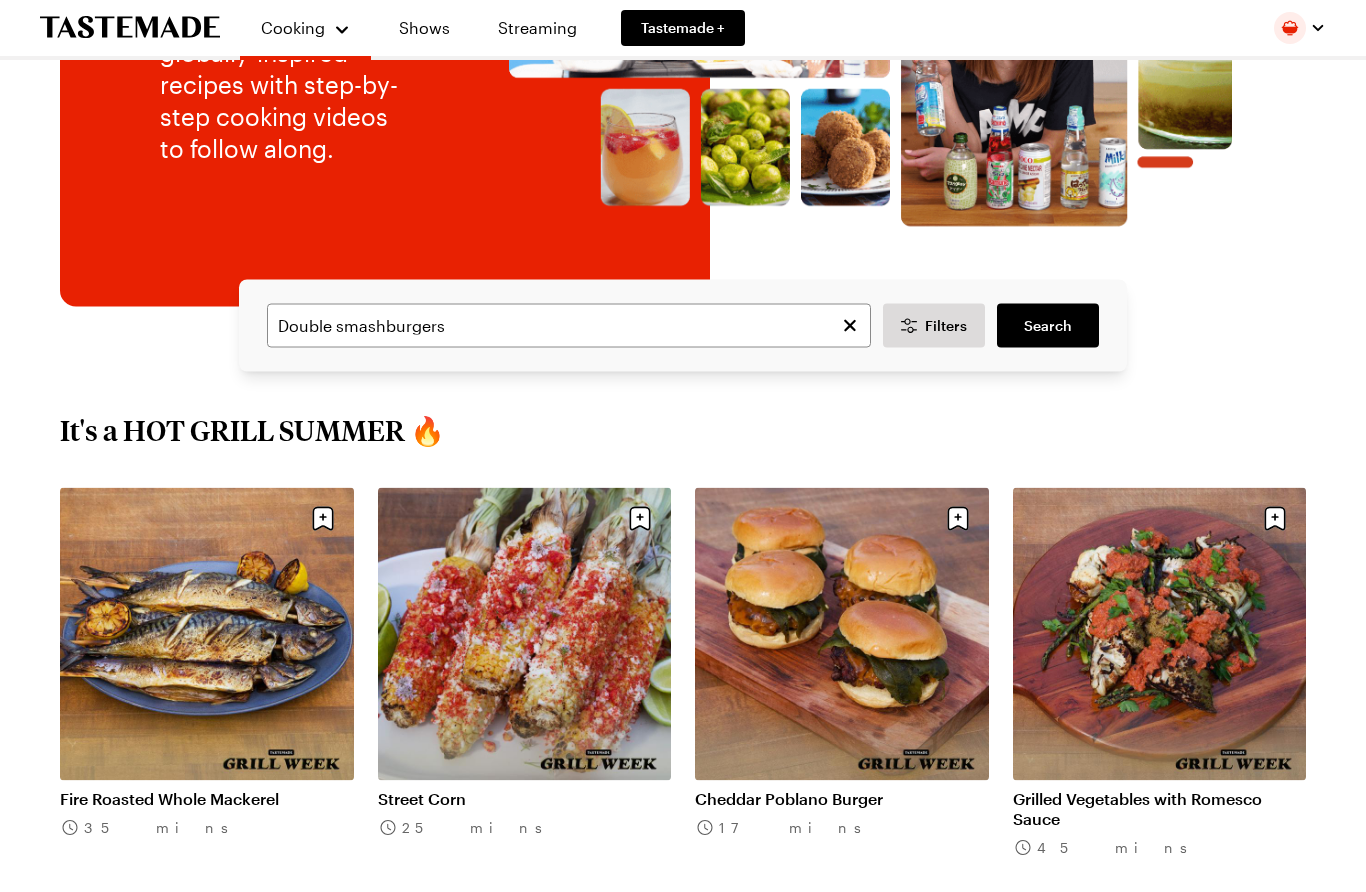 click on "Search" at bounding box center [1048, 326] 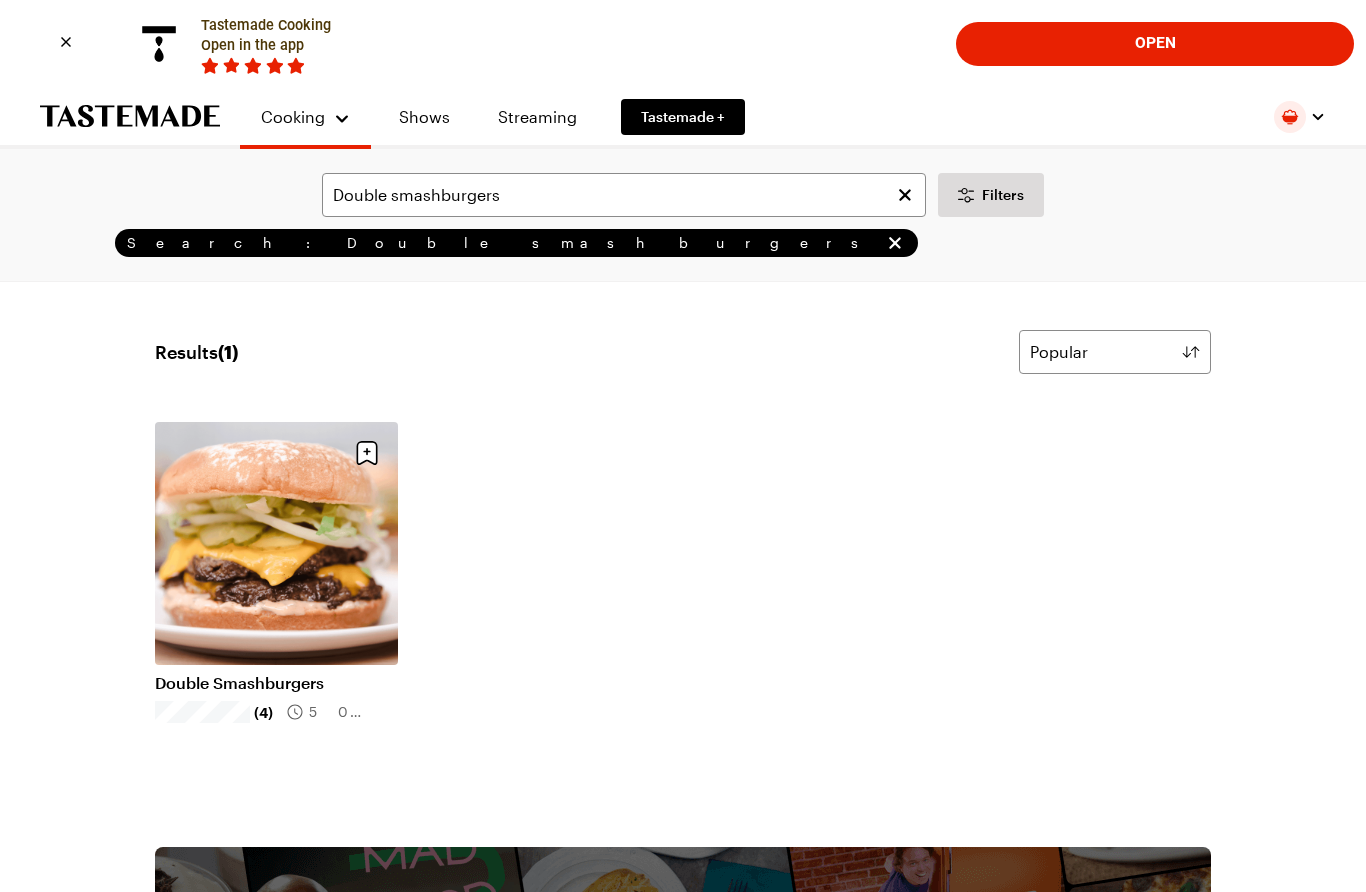 click on "Double Smashburgers" at bounding box center [276, 683] 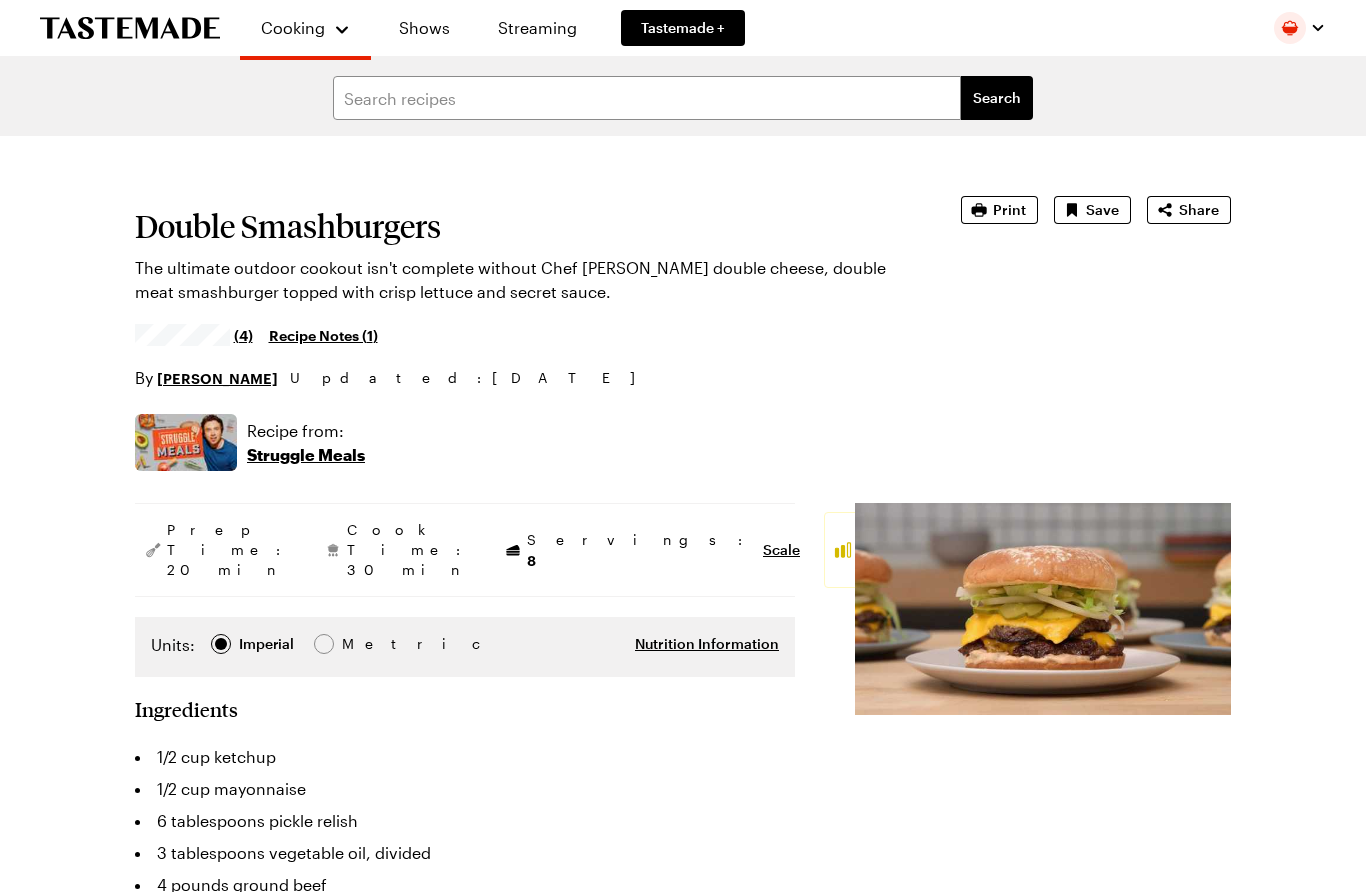 type on "x" 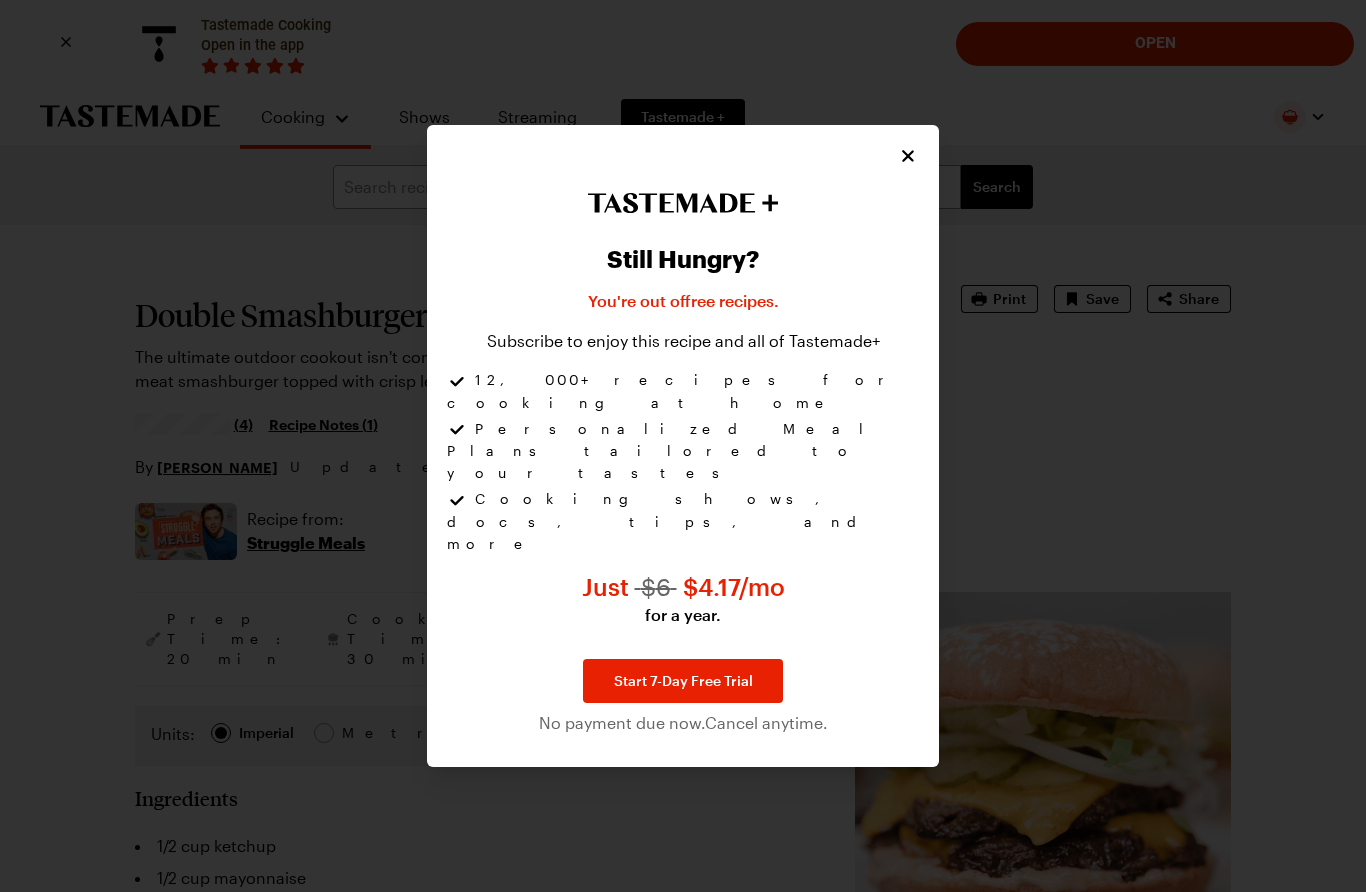 click 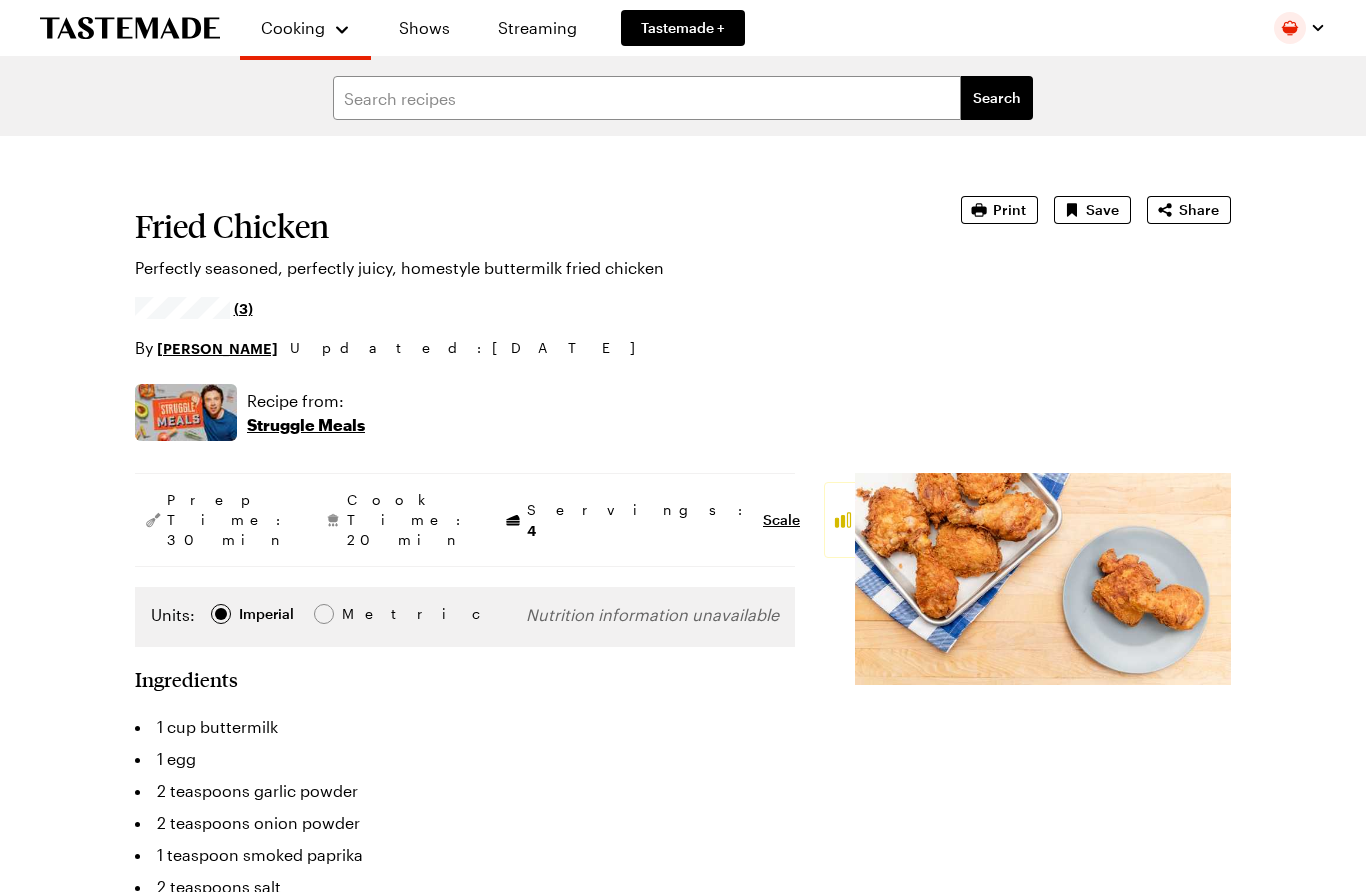 type on "x" 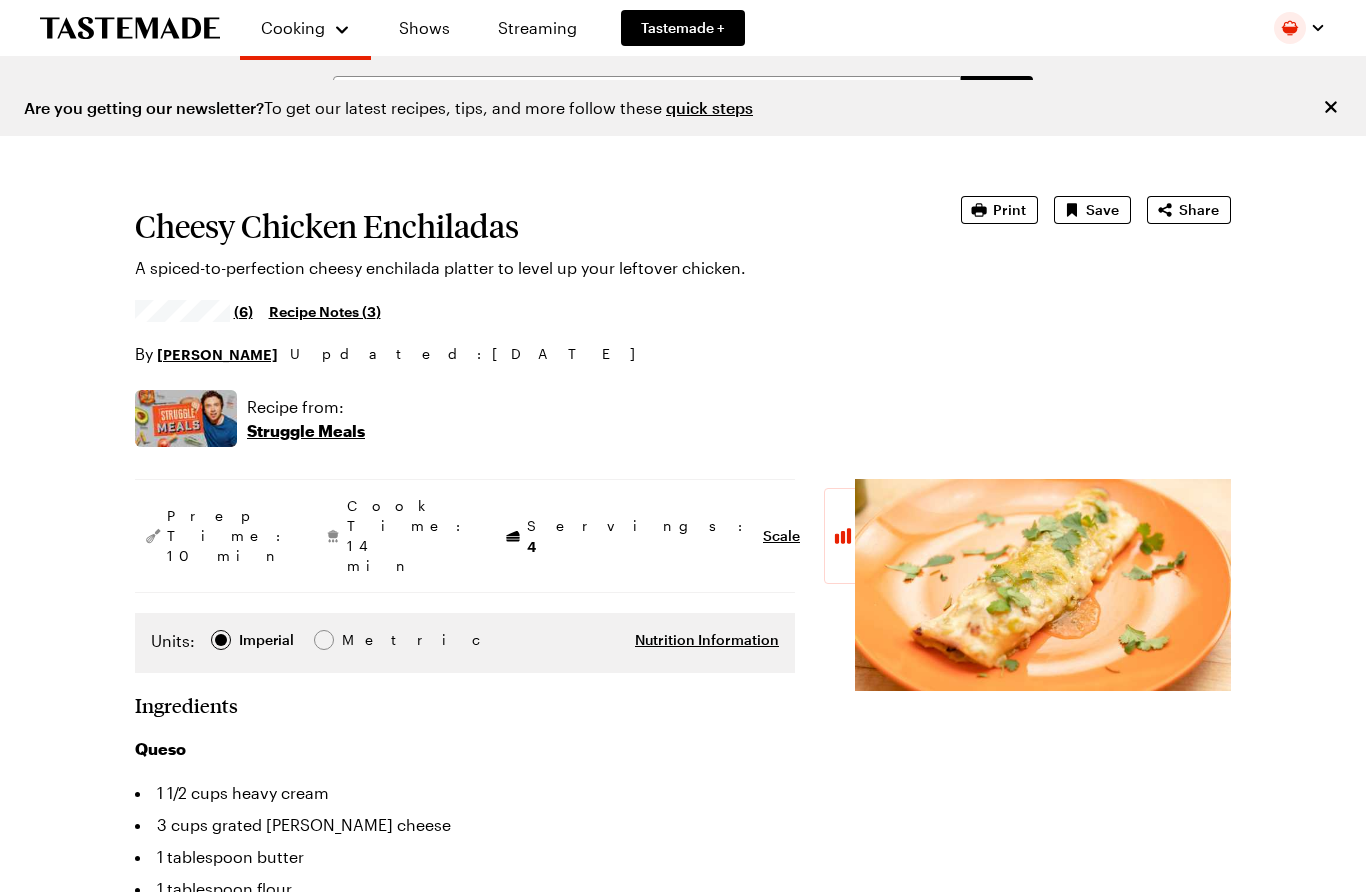 type on "x" 